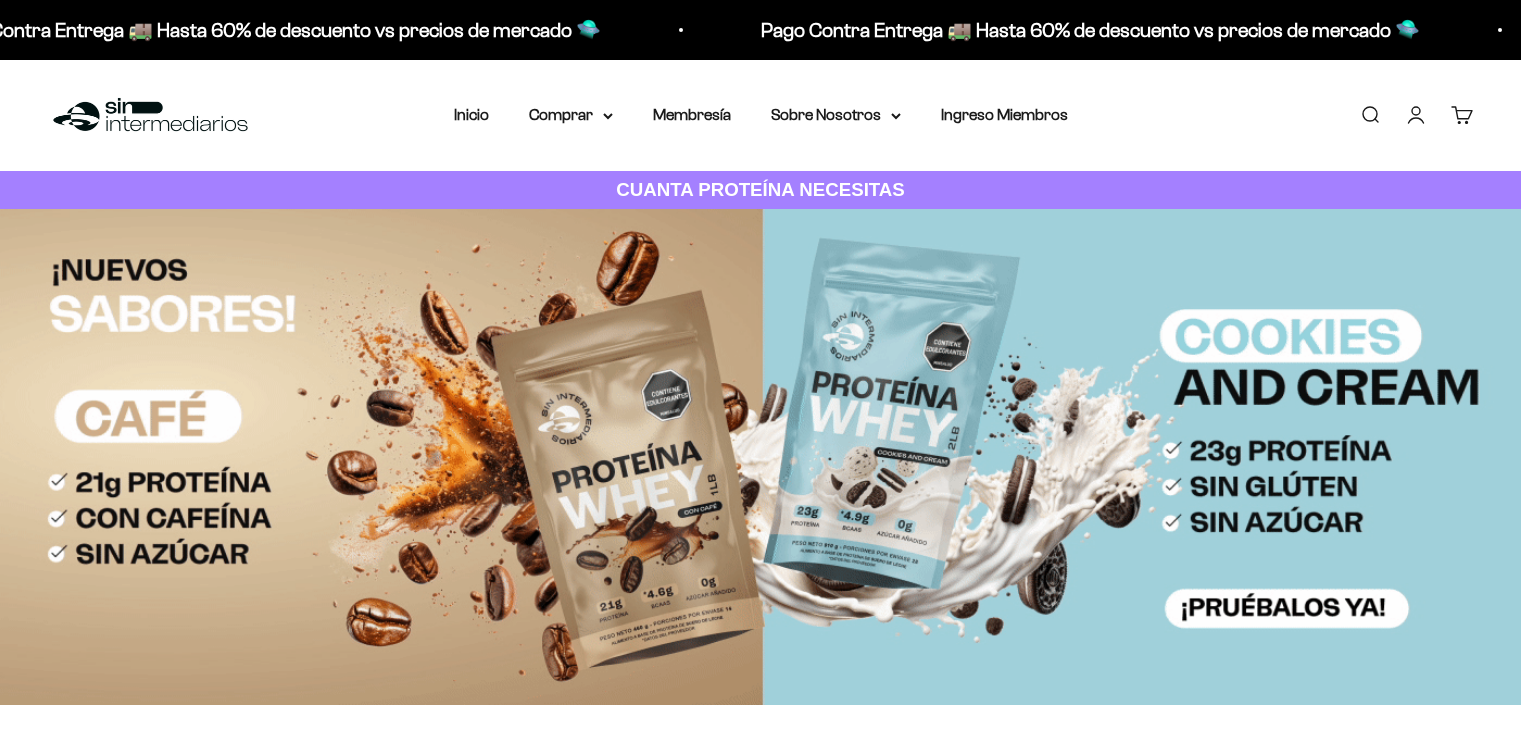 scroll, scrollTop: 0, scrollLeft: 0, axis: both 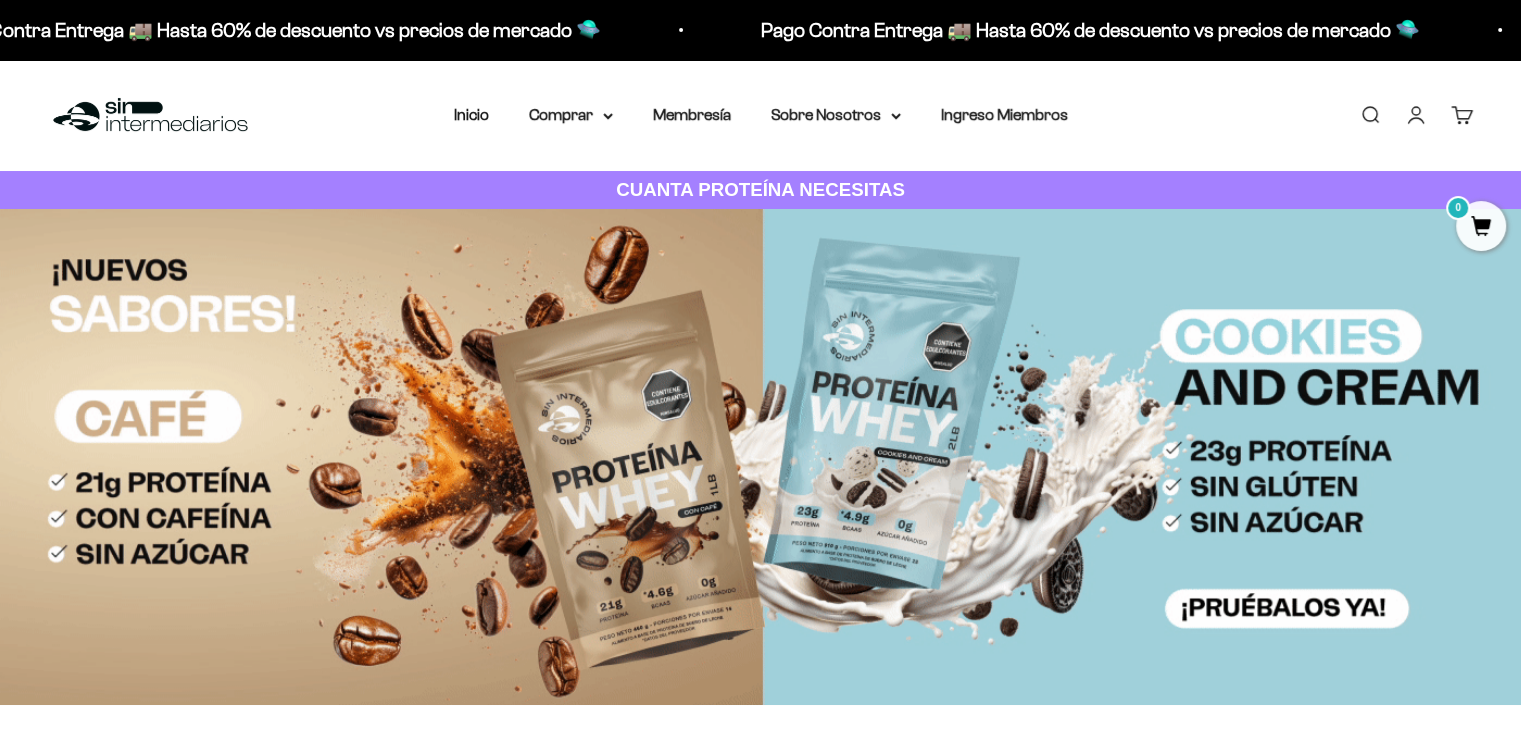 click on "Iniciar sesión" at bounding box center [1416, 115] 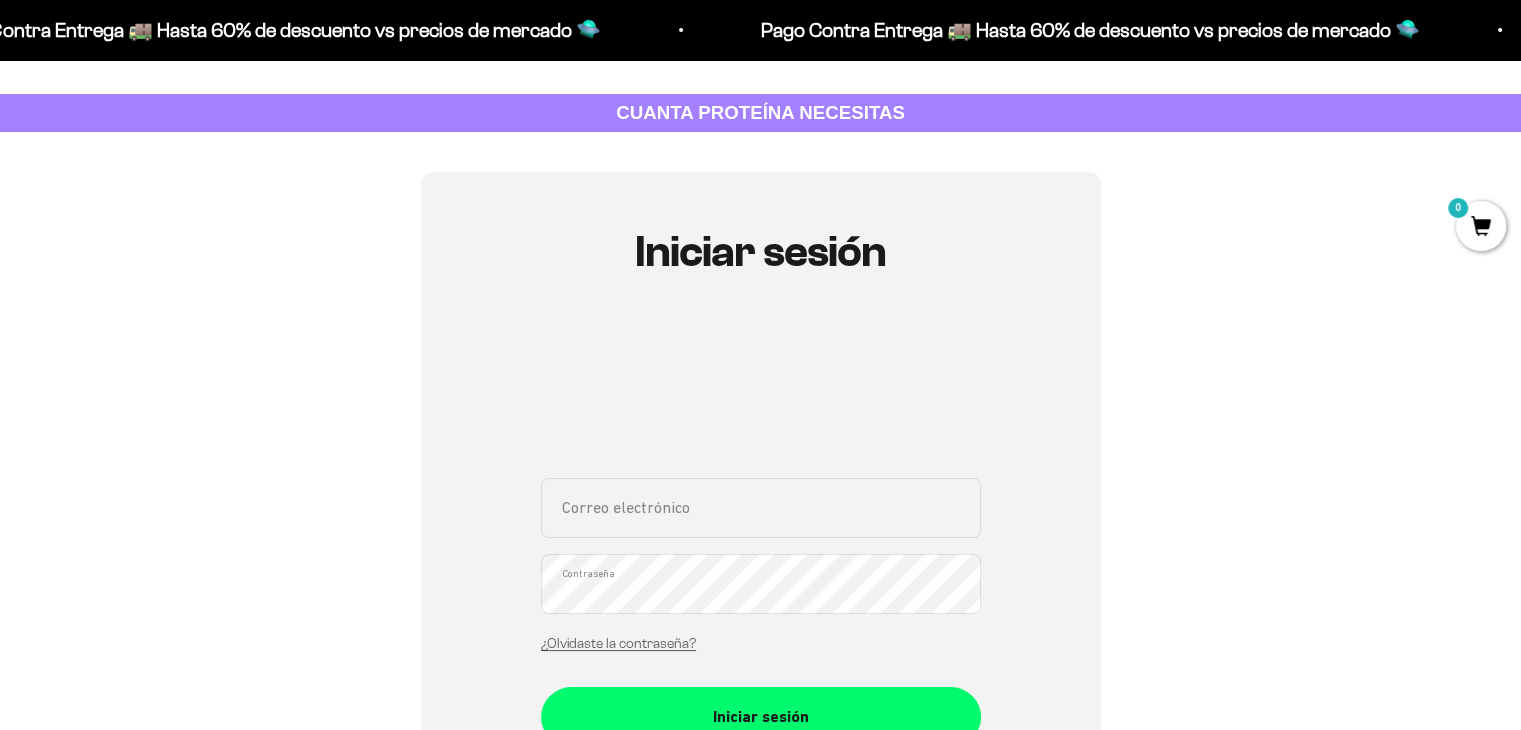 scroll, scrollTop: 200, scrollLeft: 0, axis: vertical 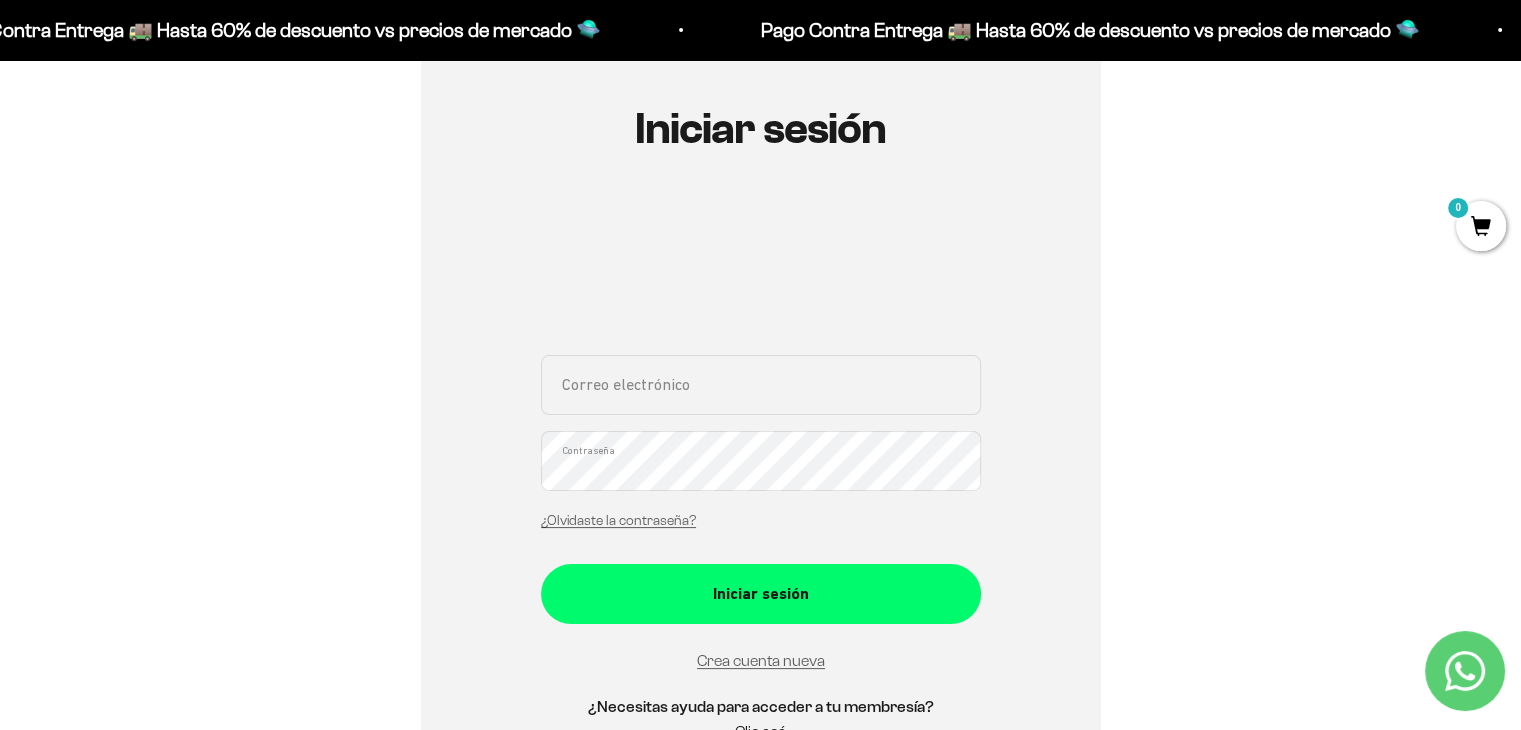 click on "Correo electrónico" at bounding box center [761, 385] 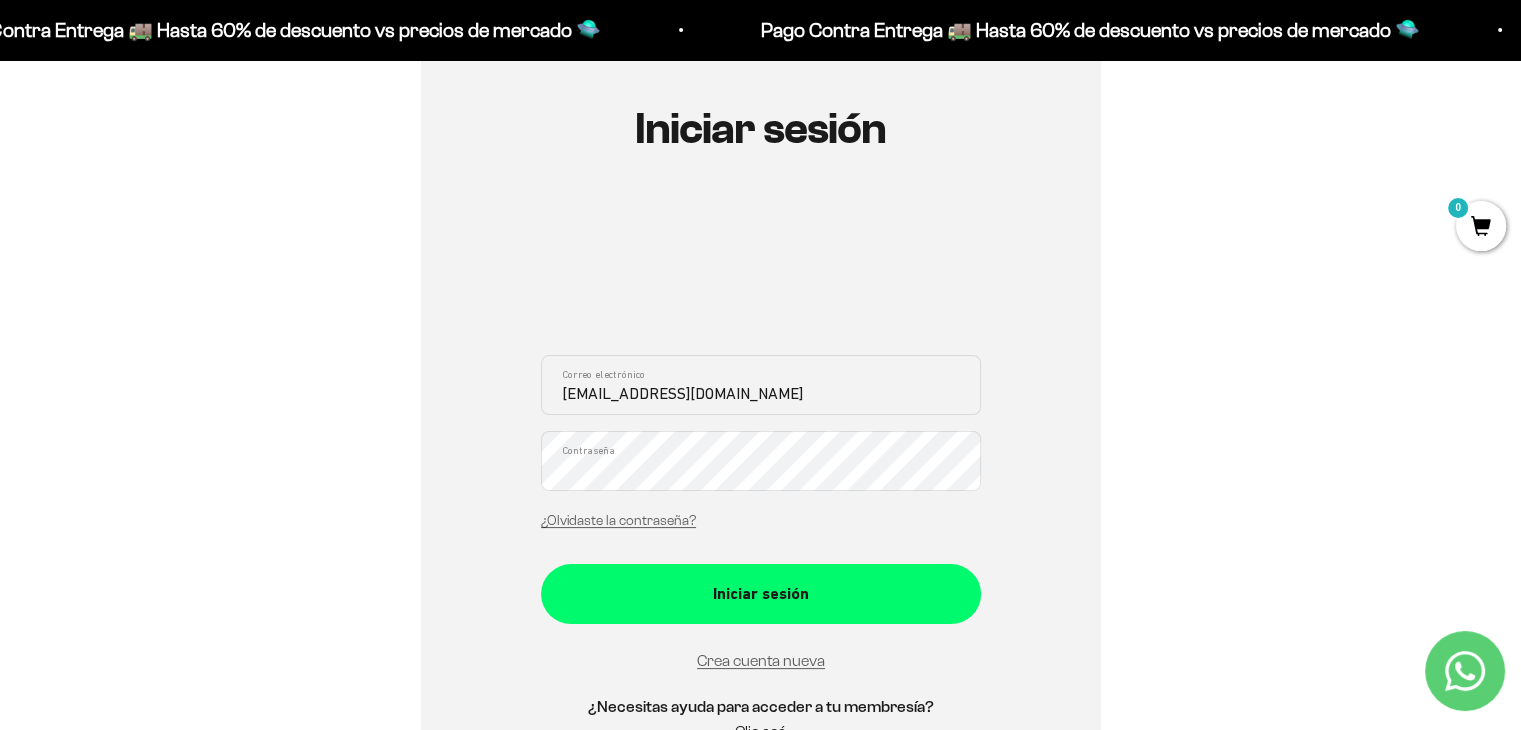 click on "Iniciar sesión" at bounding box center (761, 594) 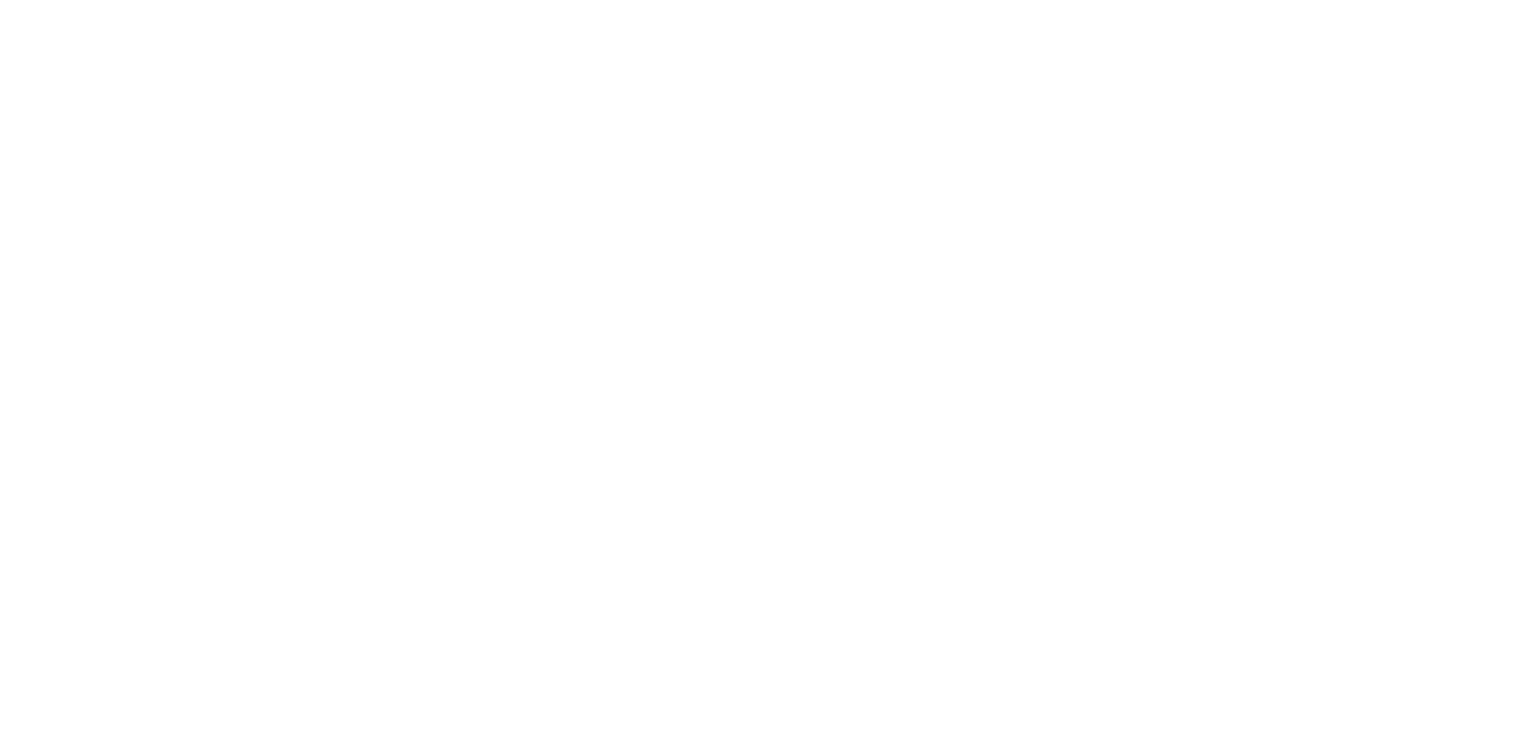 scroll, scrollTop: 0, scrollLeft: 0, axis: both 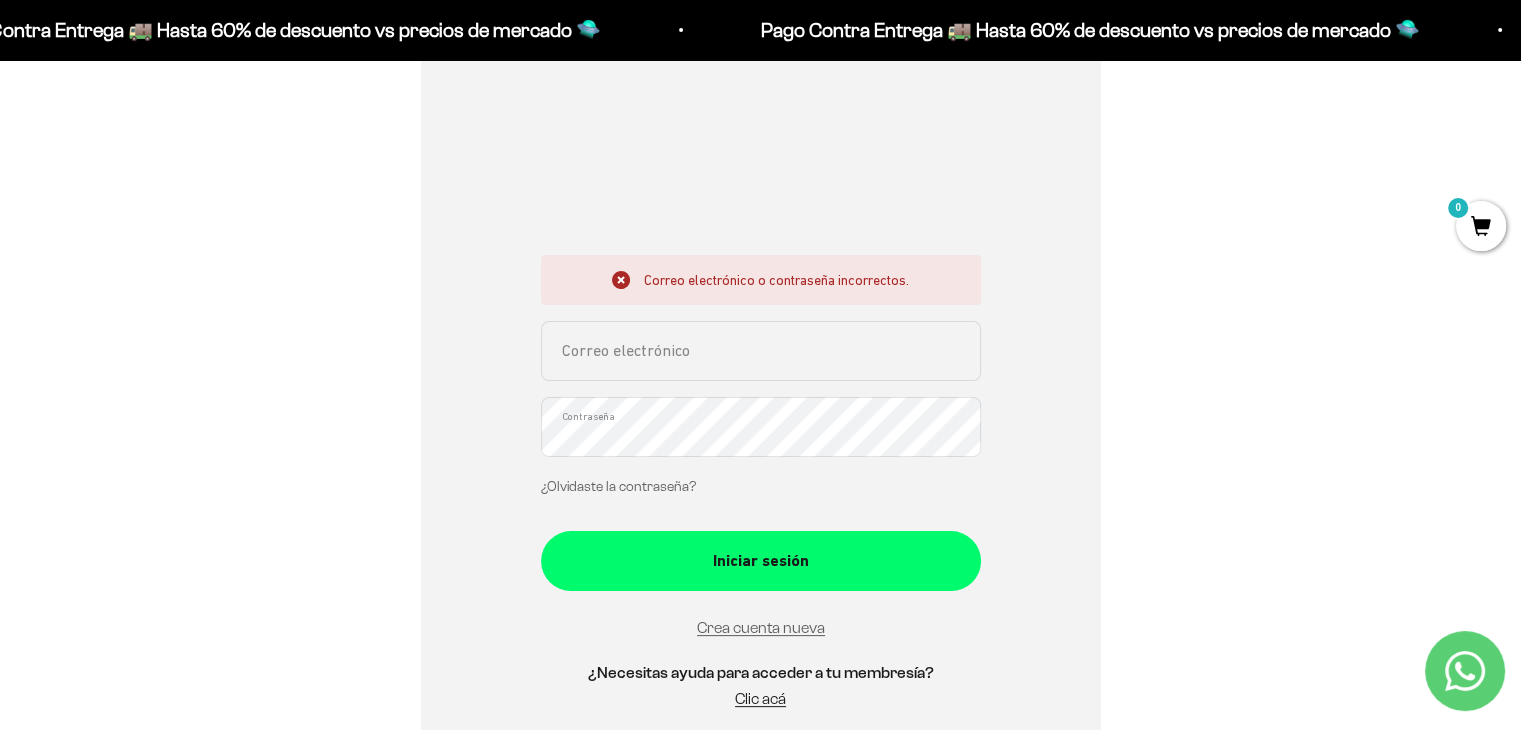 click on "¿Olvidaste la contraseña?" at bounding box center (618, 486) 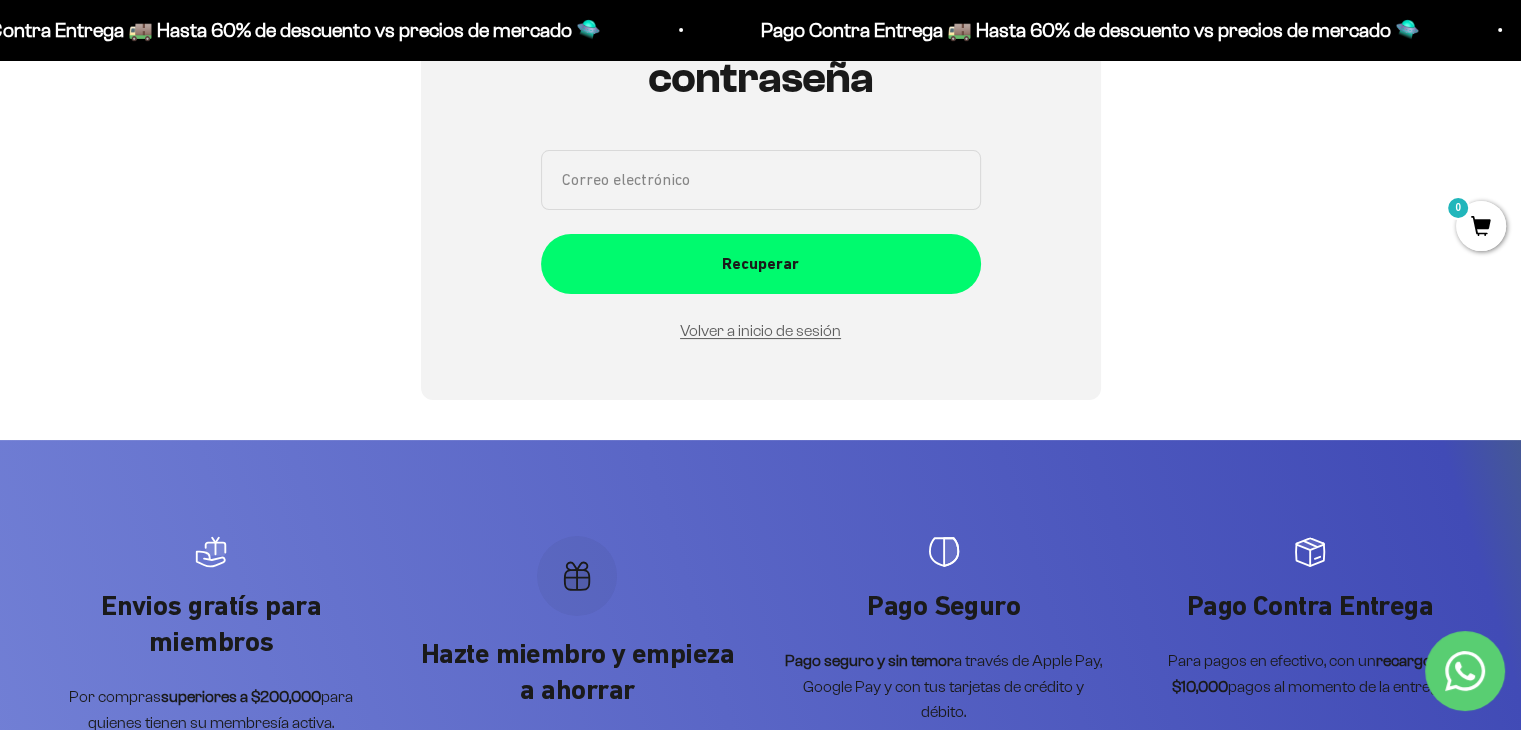 click on "Correo electrónico" at bounding box center [761, 180] 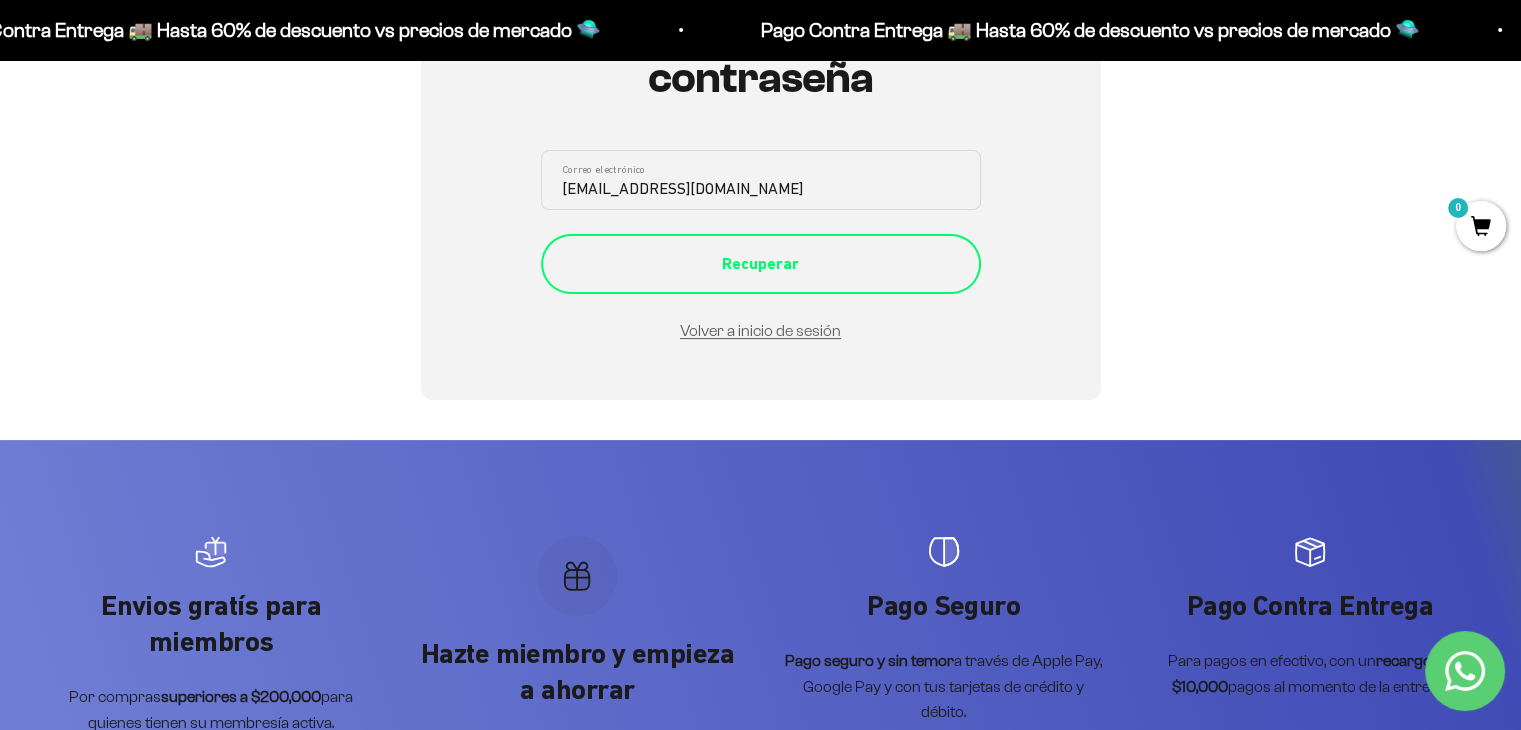 click on "Recuperar" at bounding box center (761, 264) 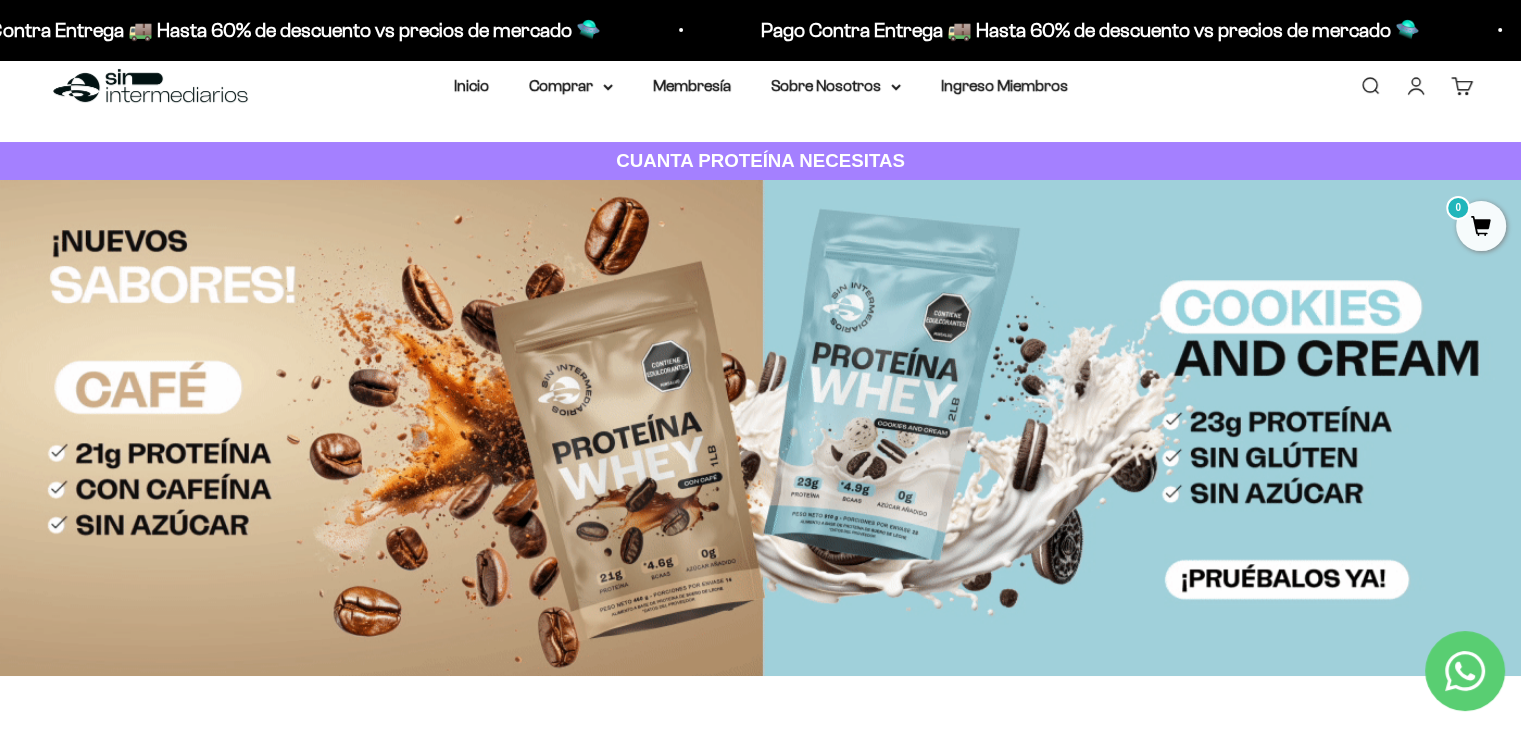 scroll, scrollTop: 0, scrollLeft: 0, axis: both 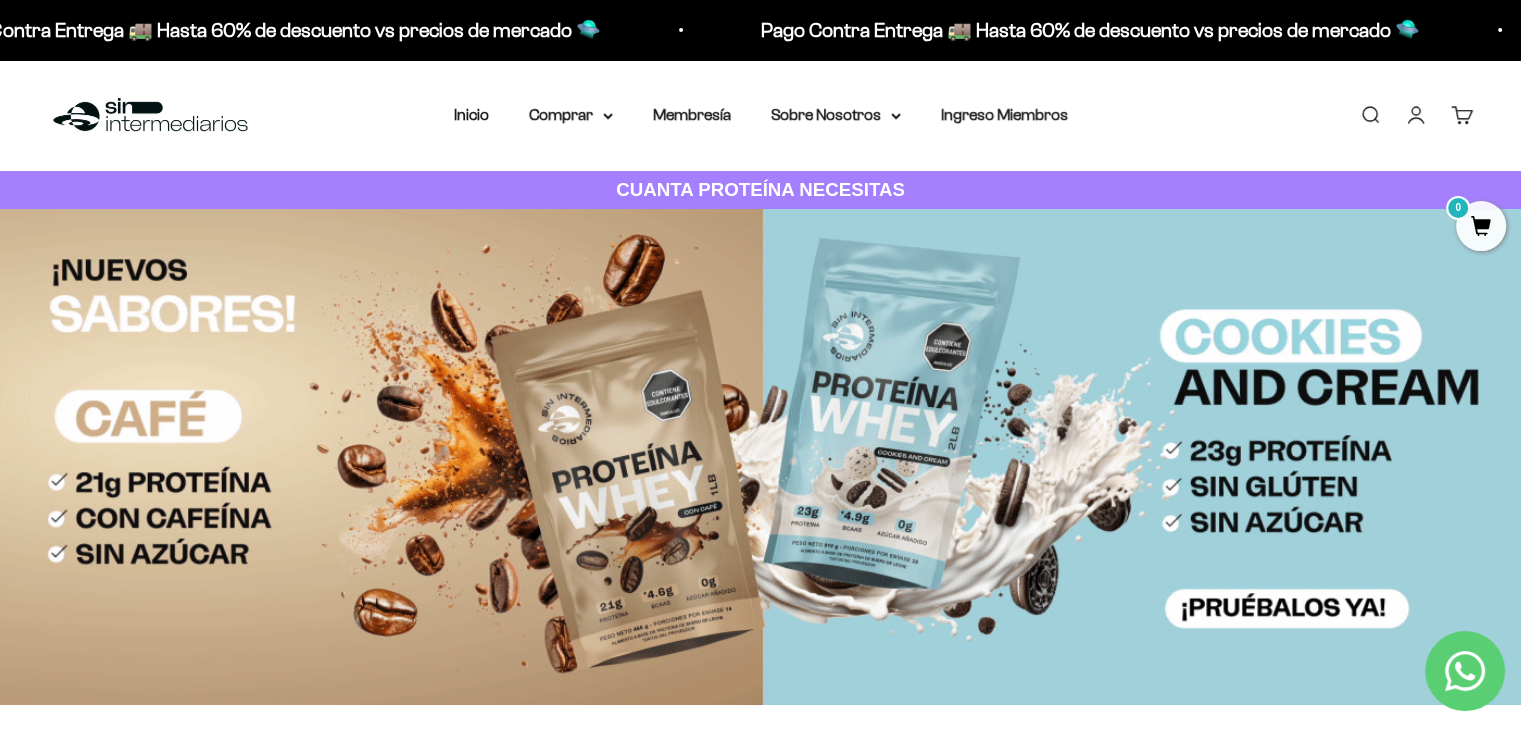 click on "Iniciar sesión" at bounding box center [1416, 115] 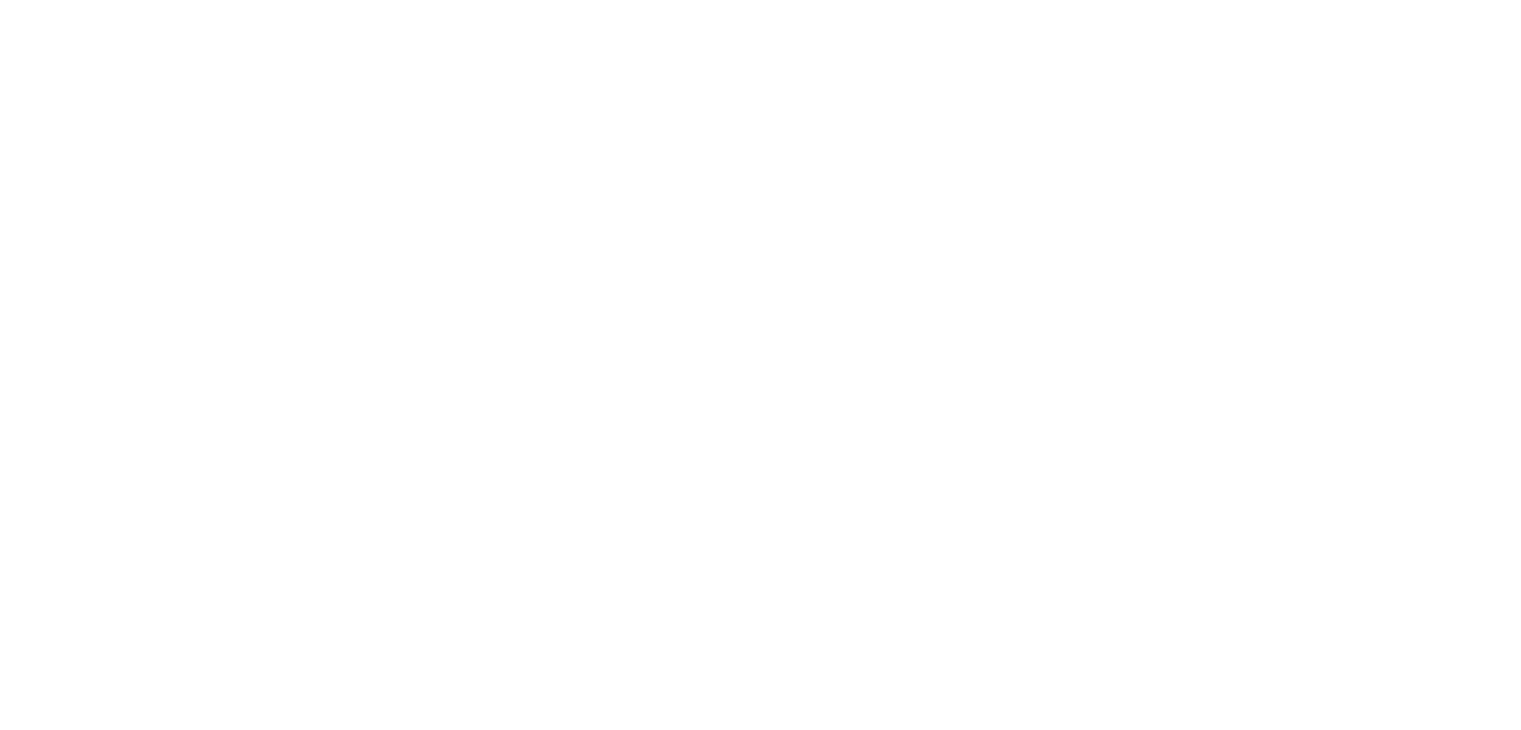 scroll, scrollTop: 0, scrollLeft: 0, axis: both 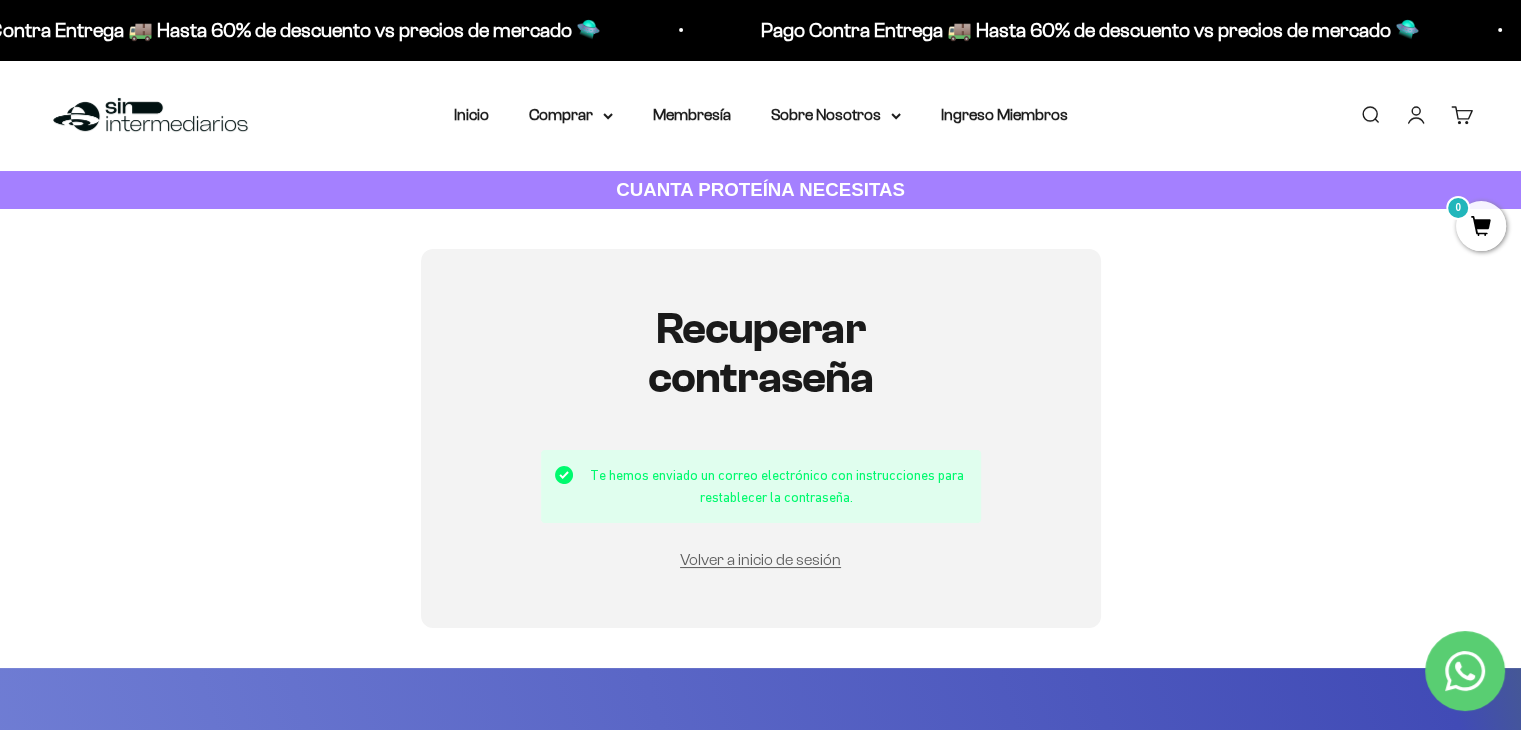 click on "Te hemos enviado un correo electrónico con instrucciones para restablecer la contraseña." at bounding box center (761, 486) 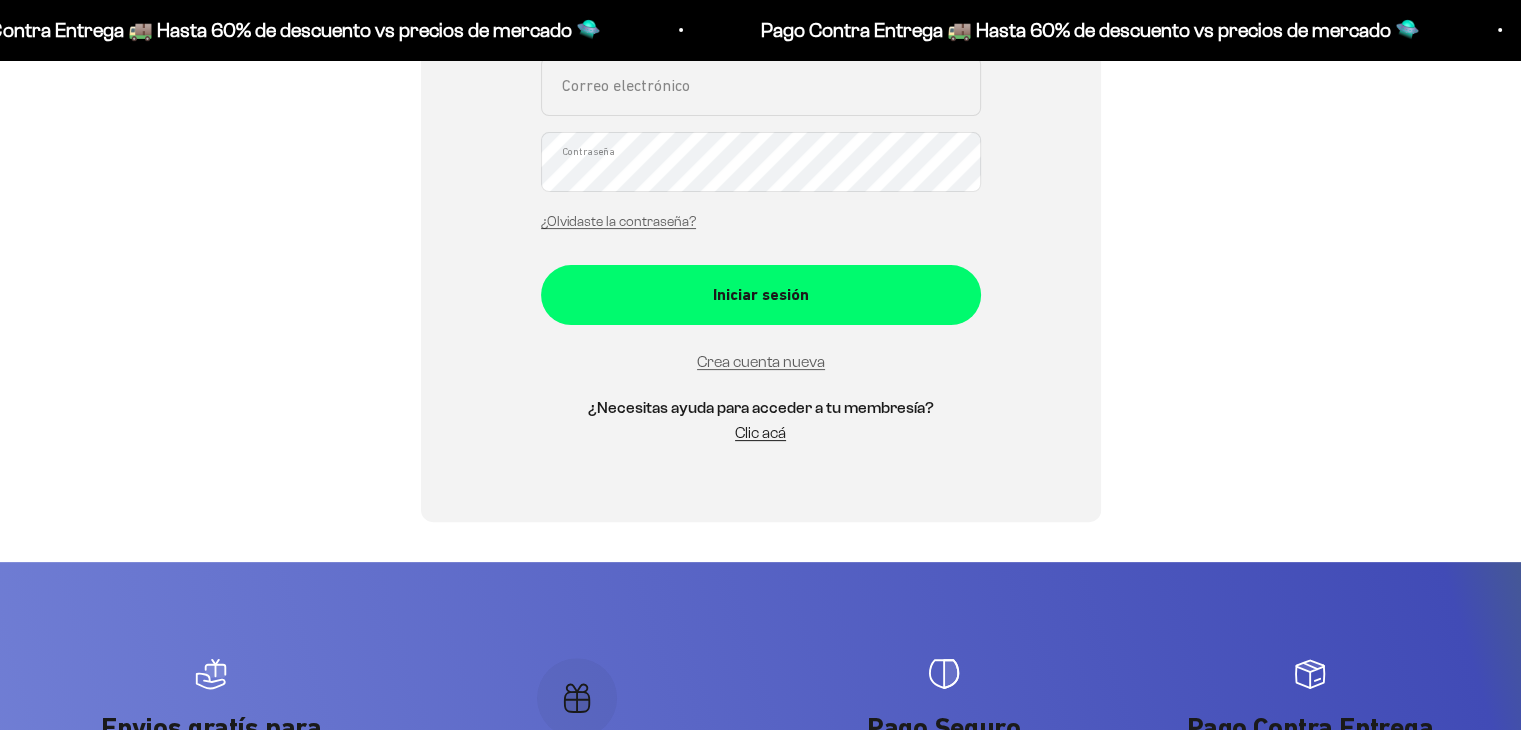 scroll, scrollTop: 500, scrollLeft: 0, axis: vertical 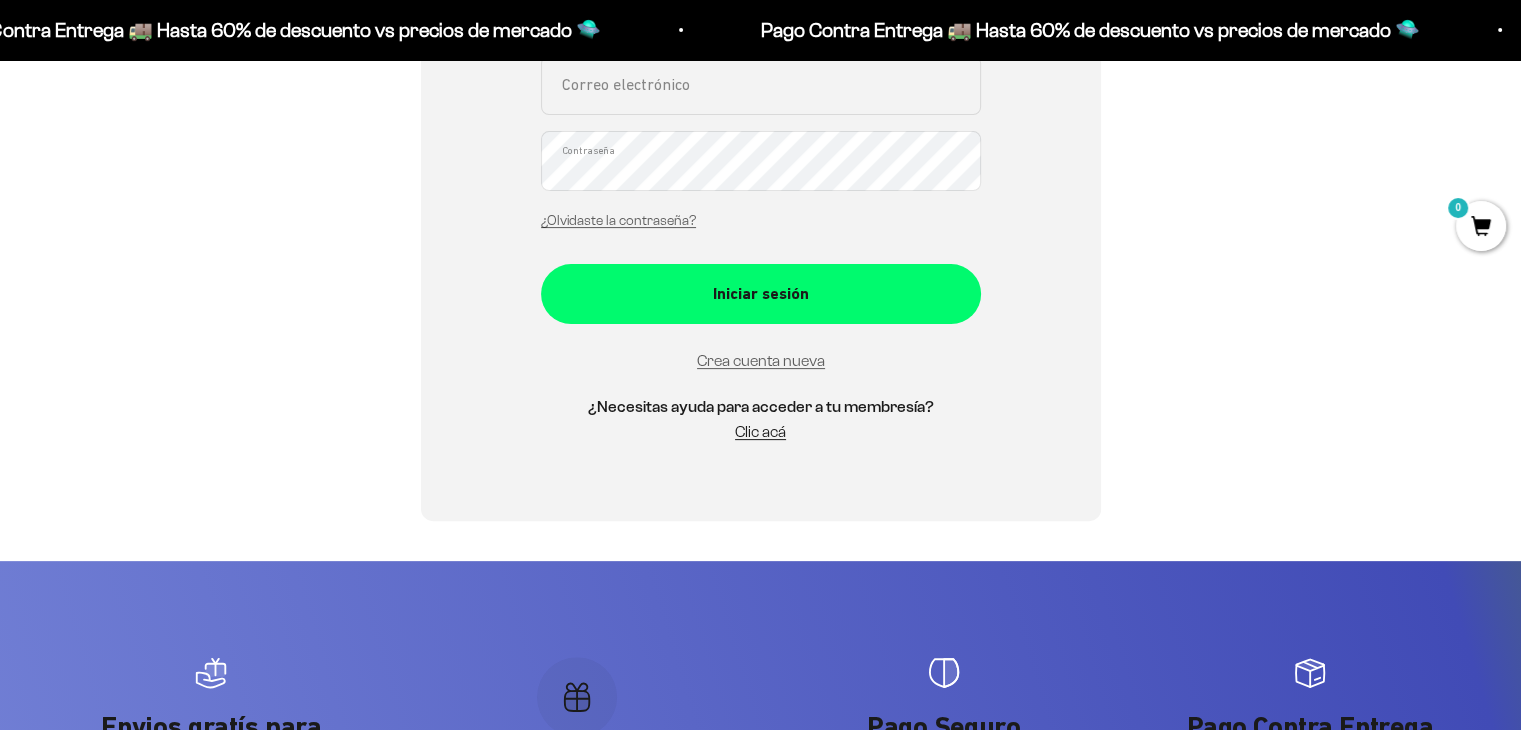 click on "Correo electrónico" at bounding box center [761, 85] 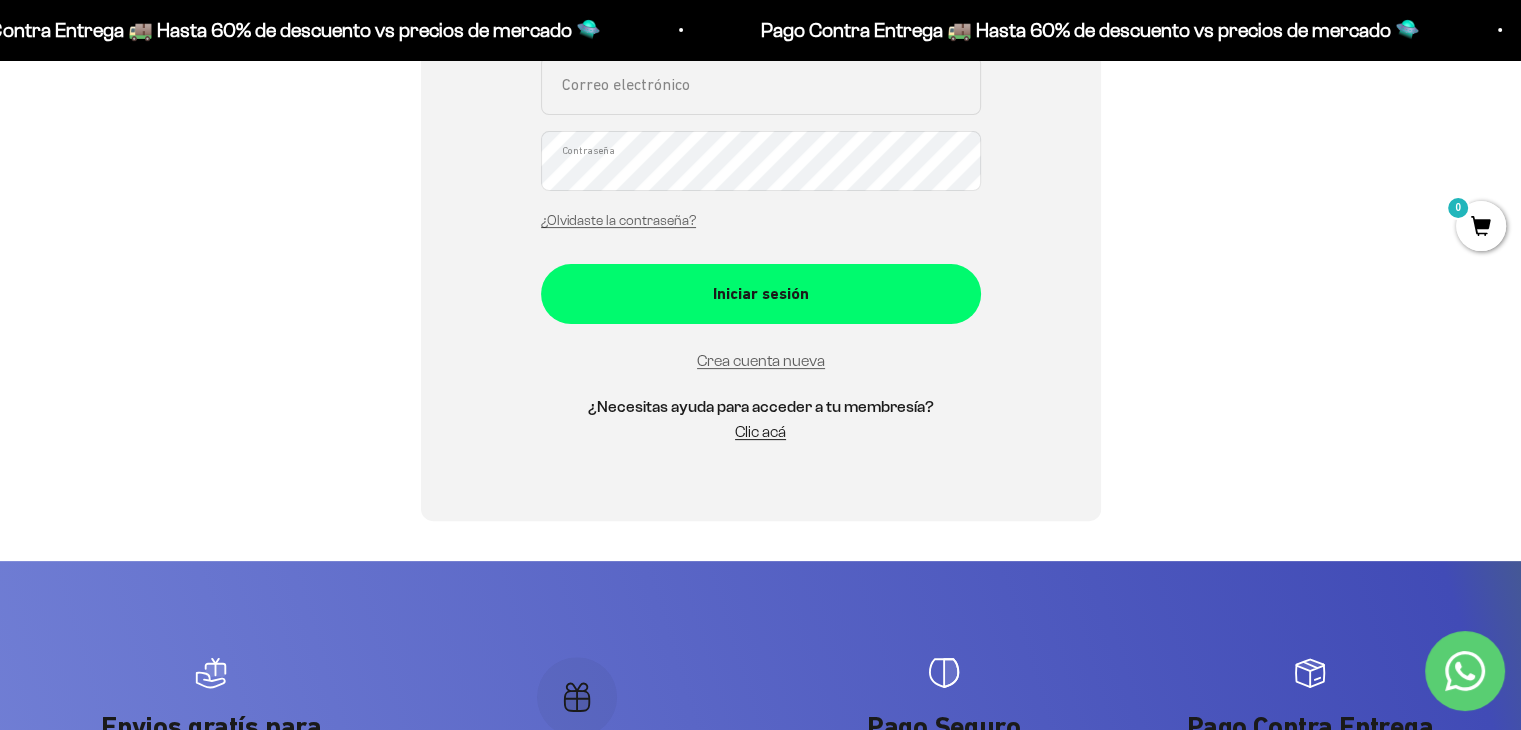 type on "[EMAIL_ADDRESS][DOMAIN_NAME]" 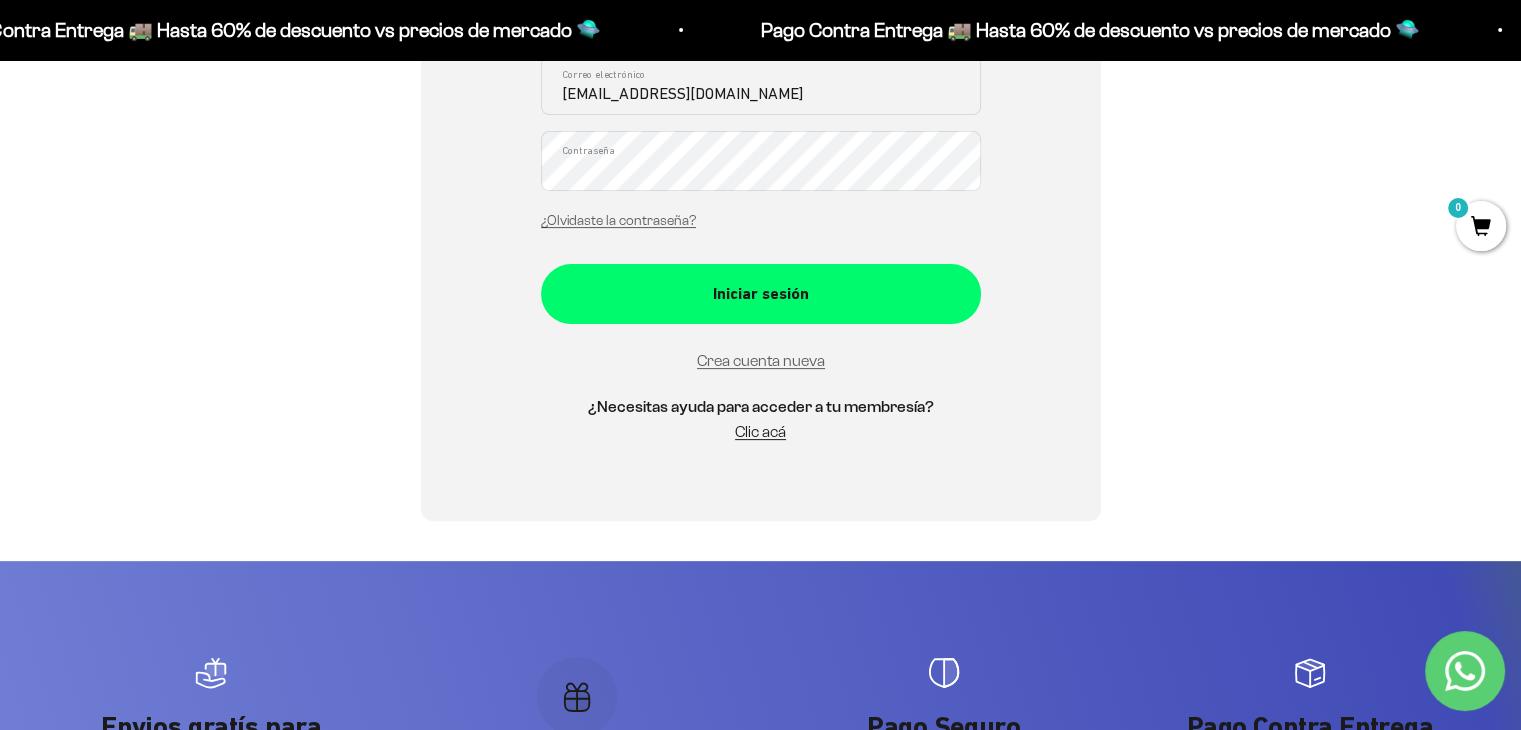 click on "Iniciar sesión" at bounding box center [761, 294] 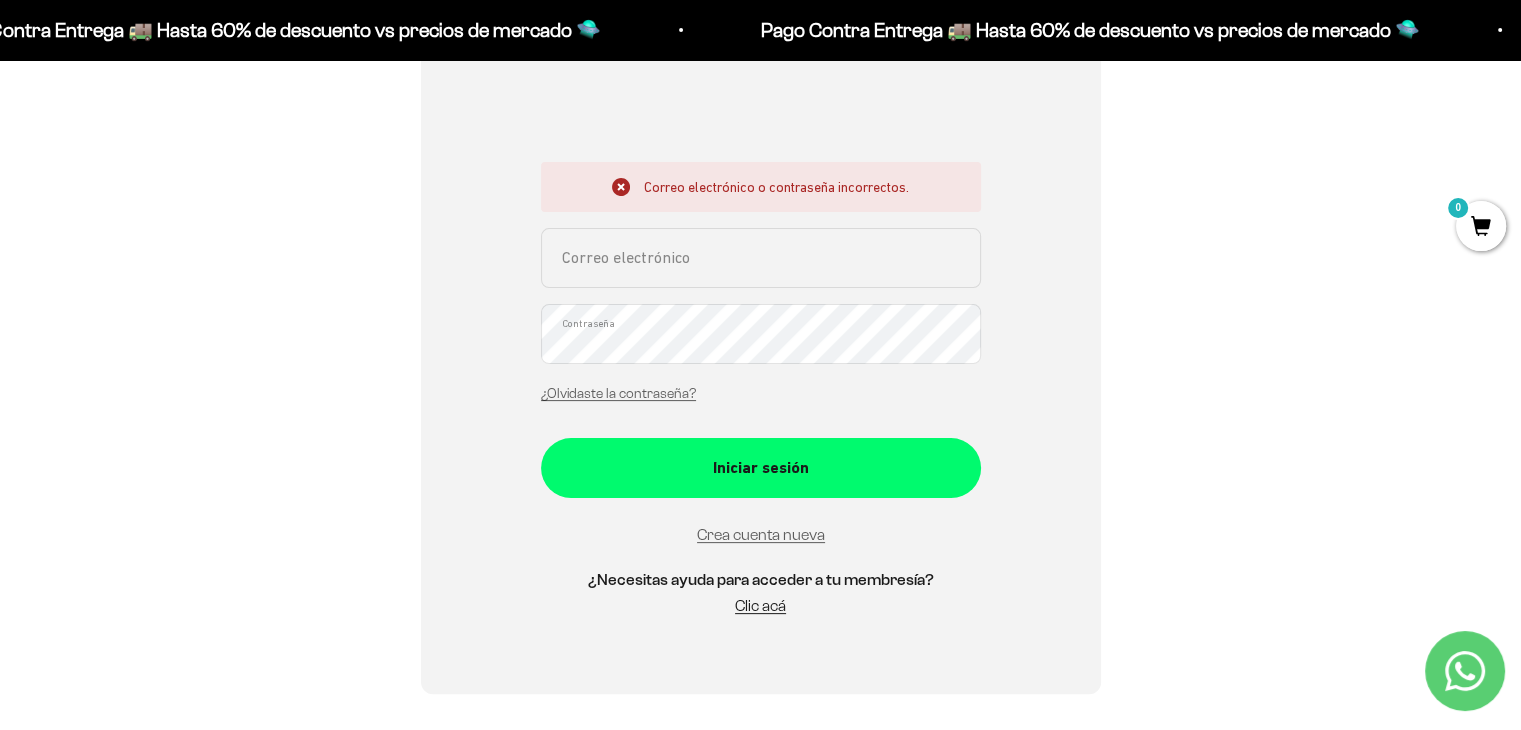 scroll, scrollTop: 400, scrollLeft: 0, axis: vertical 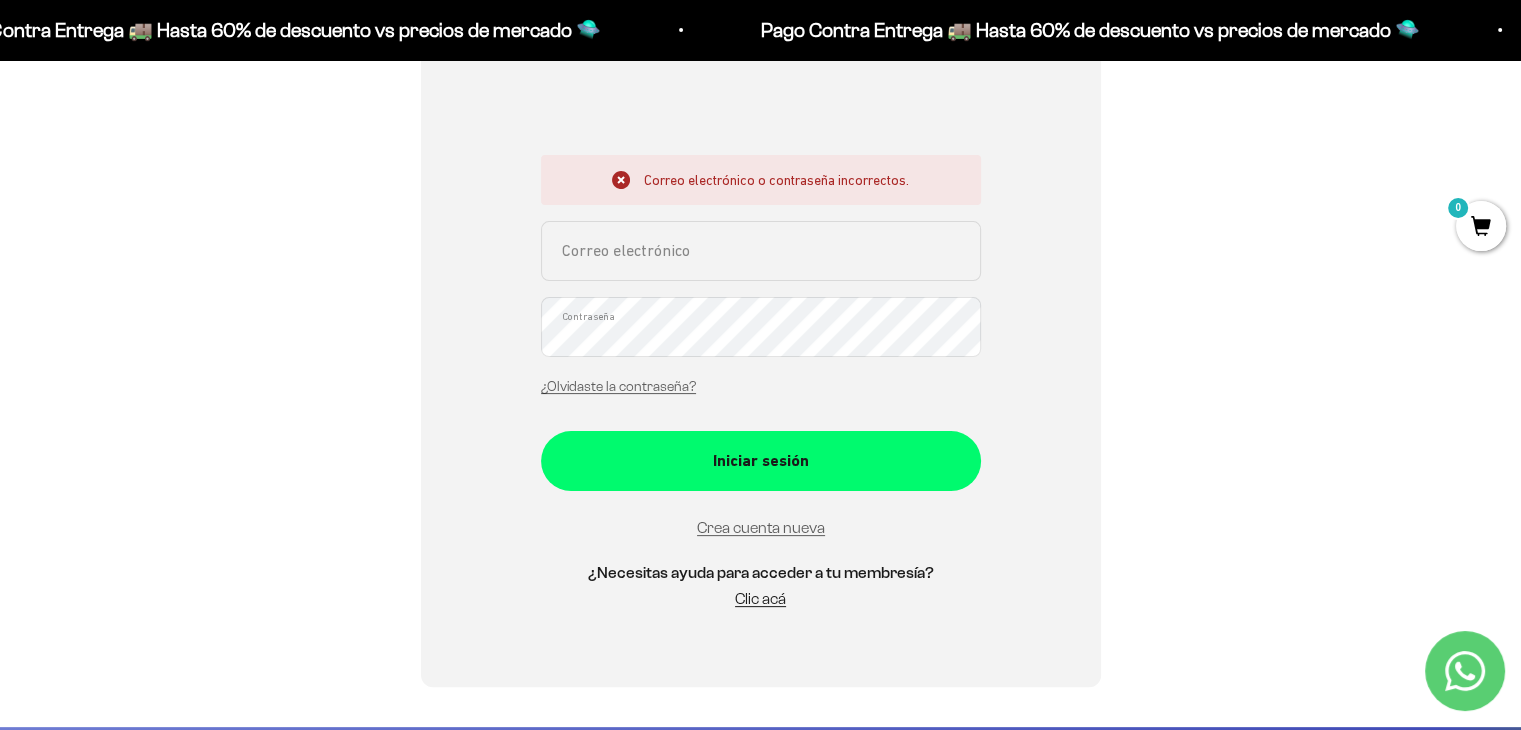 click on "Correo electrónico" at bounding box center [761, 251] 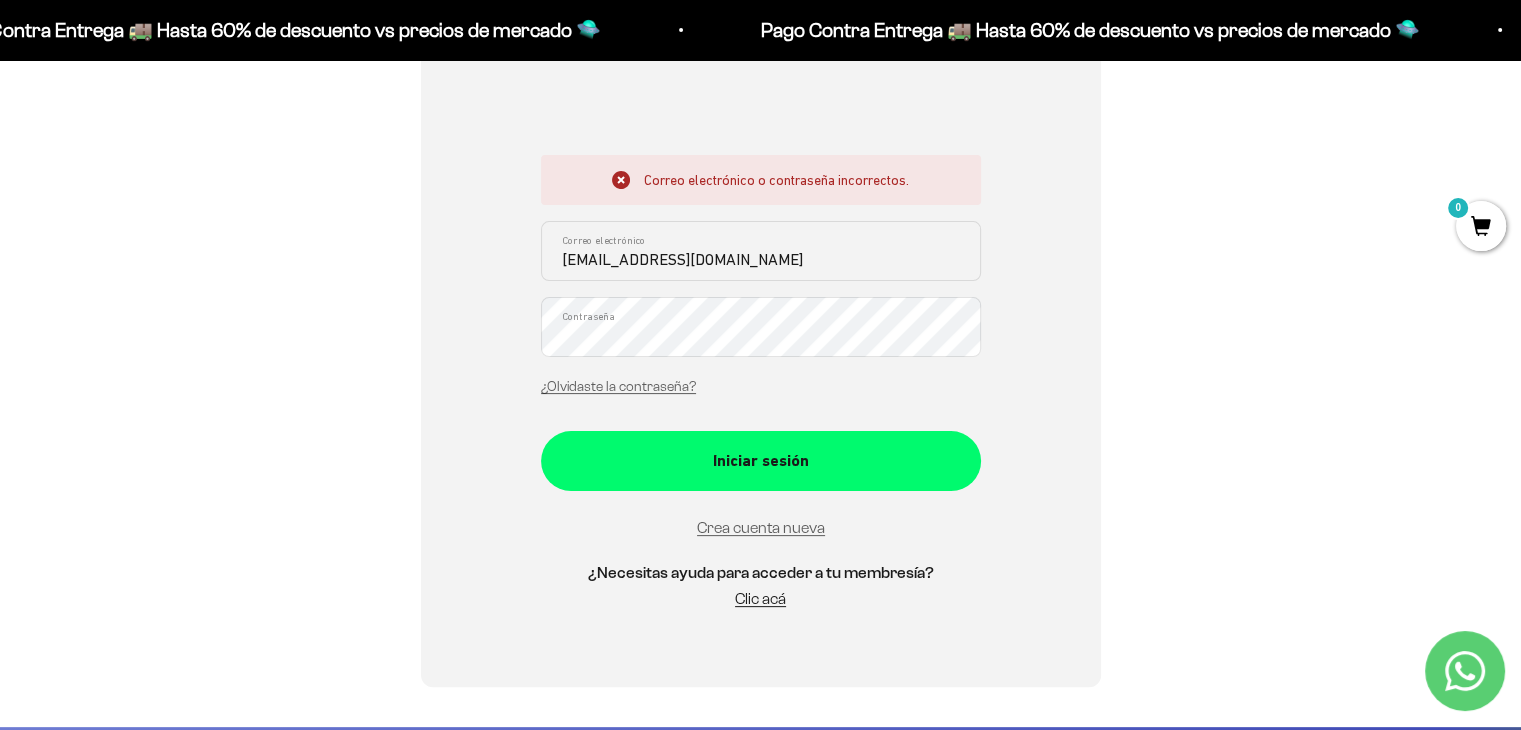 click on "Iniciar sesión" at bounding box center (761, 461) 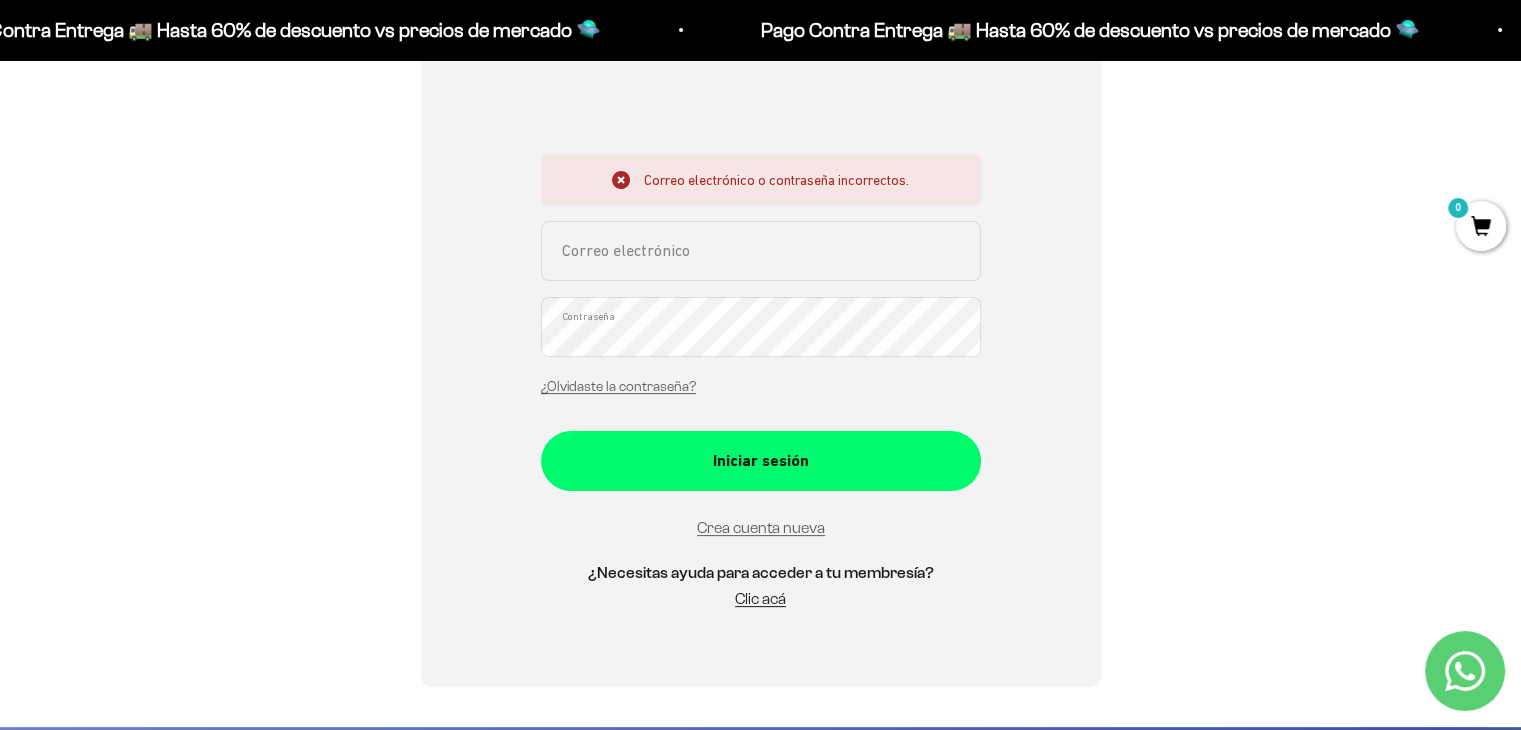scroll, scrollTop: 300, scrollLeft: 0, axis: vertical 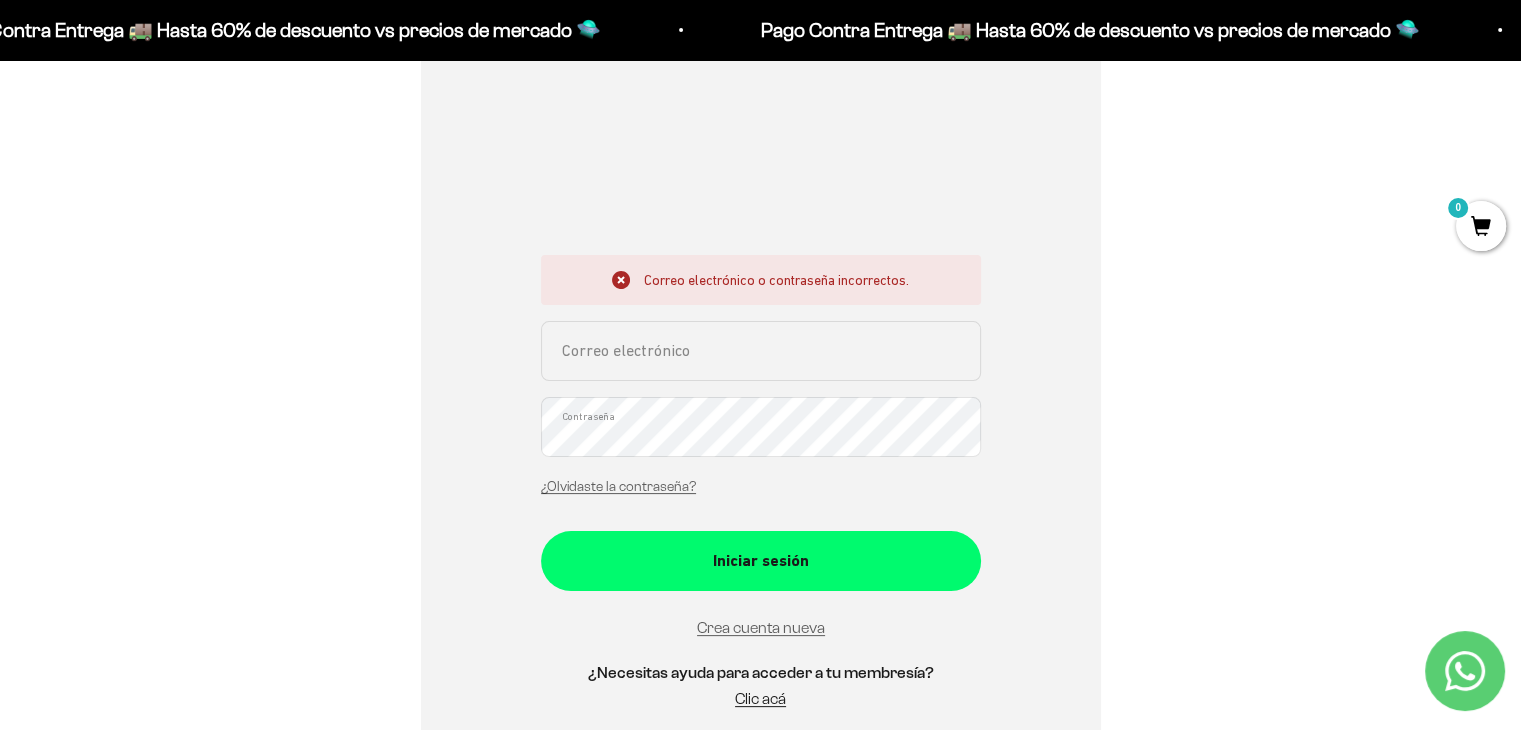 click on "Correo electrónico" at bounding box center (761, 351) 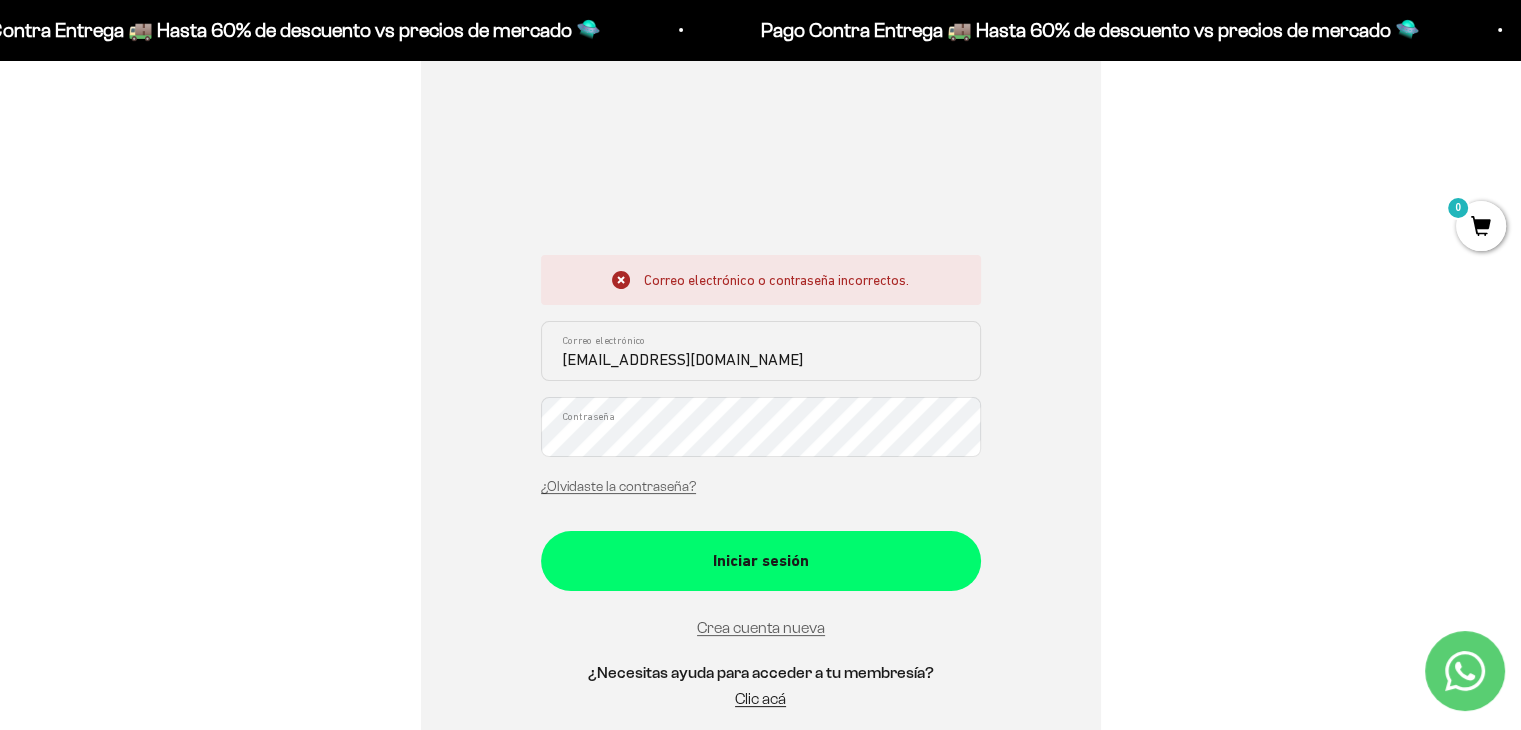 click on "Iniciar sesión" at bounding box center [761, 561] 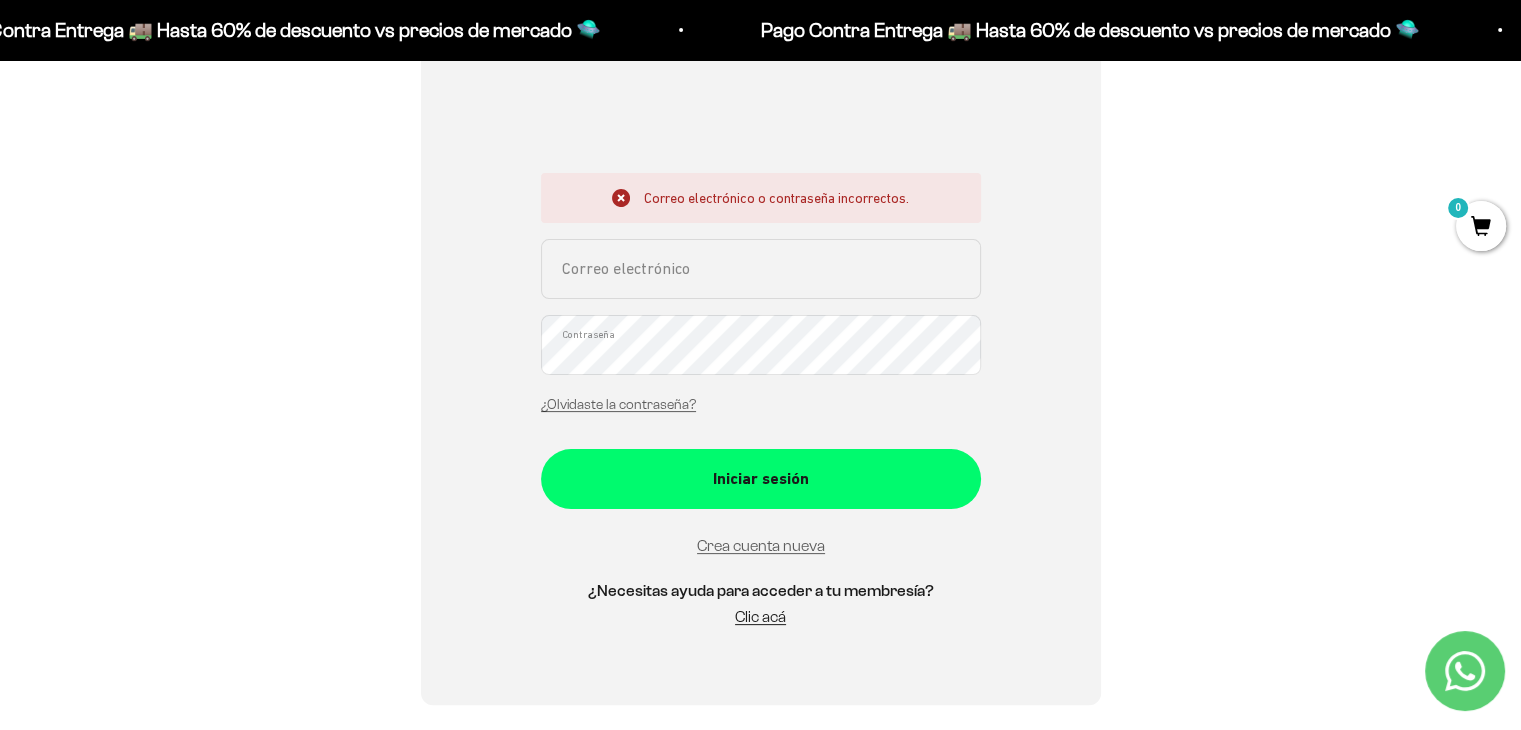 scroll, scrollTop: 500, scrollLeft: 0, axis: vertical 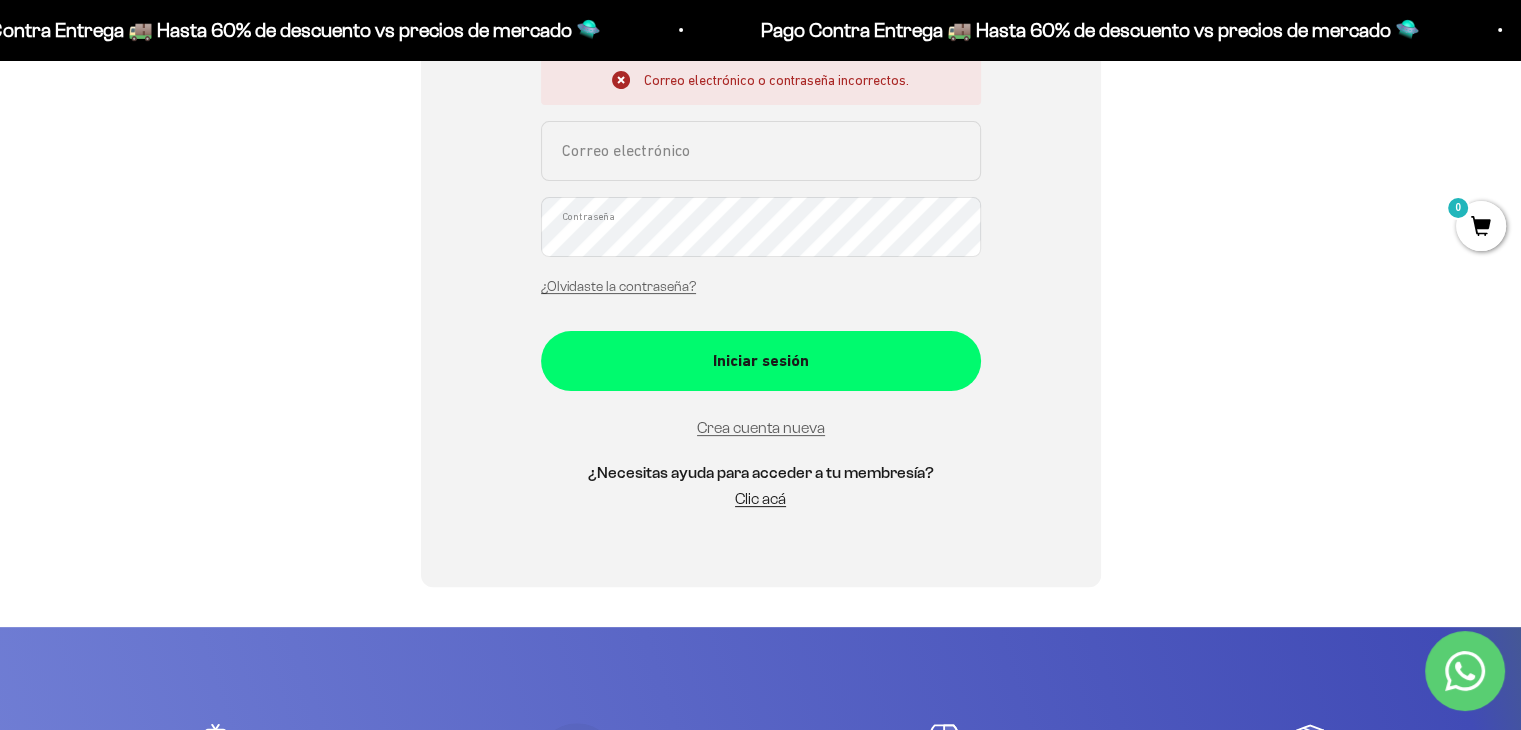 click 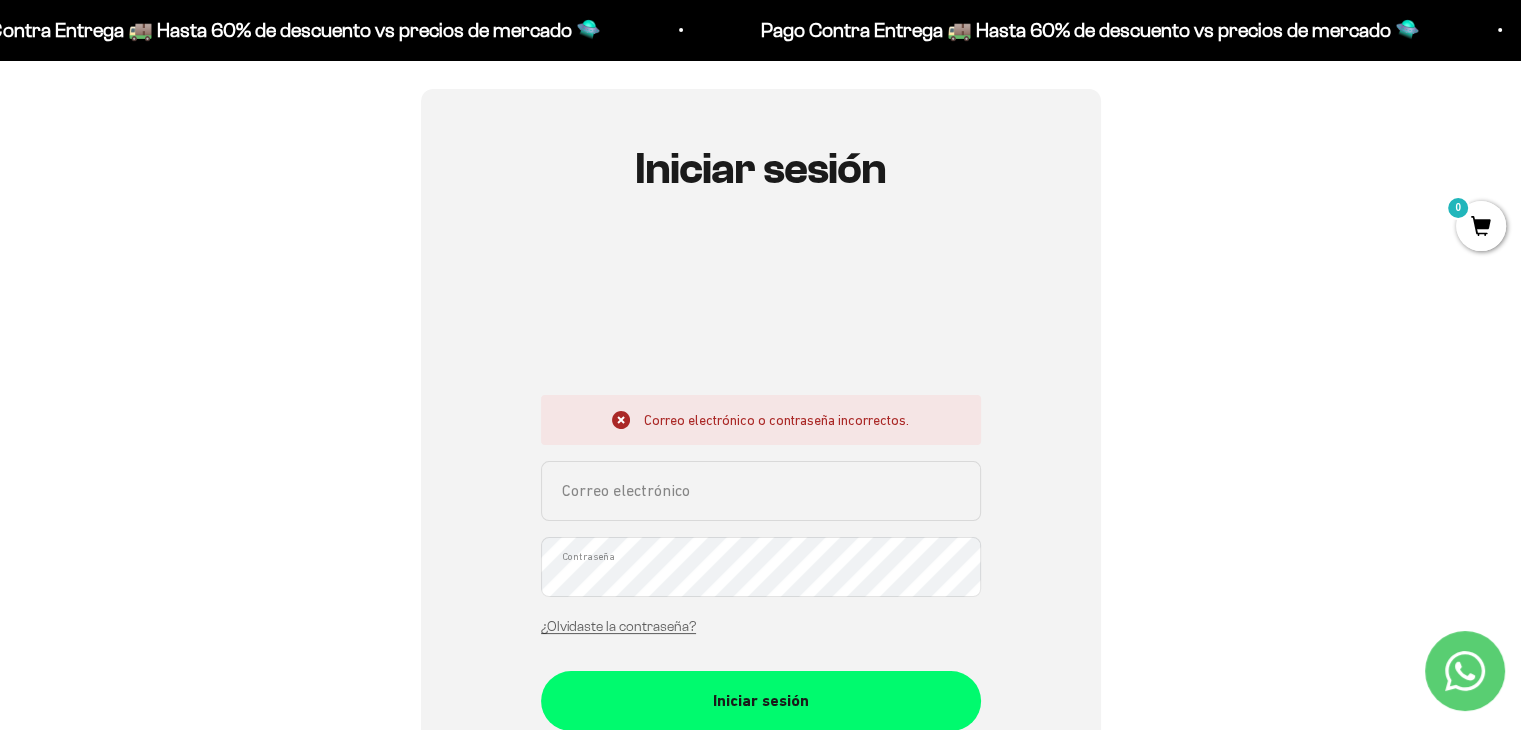 scroll, scrollTop: 0, scrollLeft: 0, axis: both 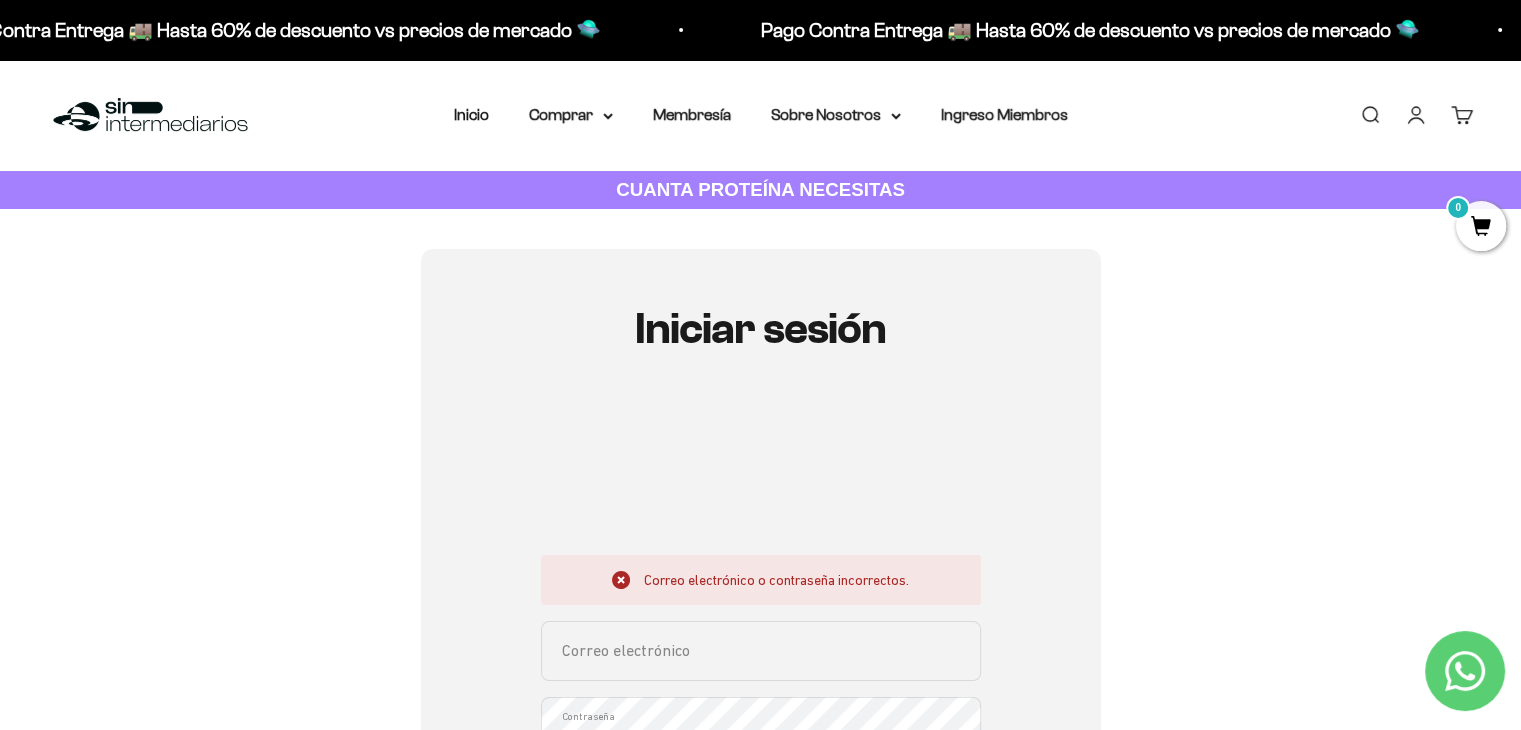 click on "Iniciar sesión" at bounding box center [1416, 115] 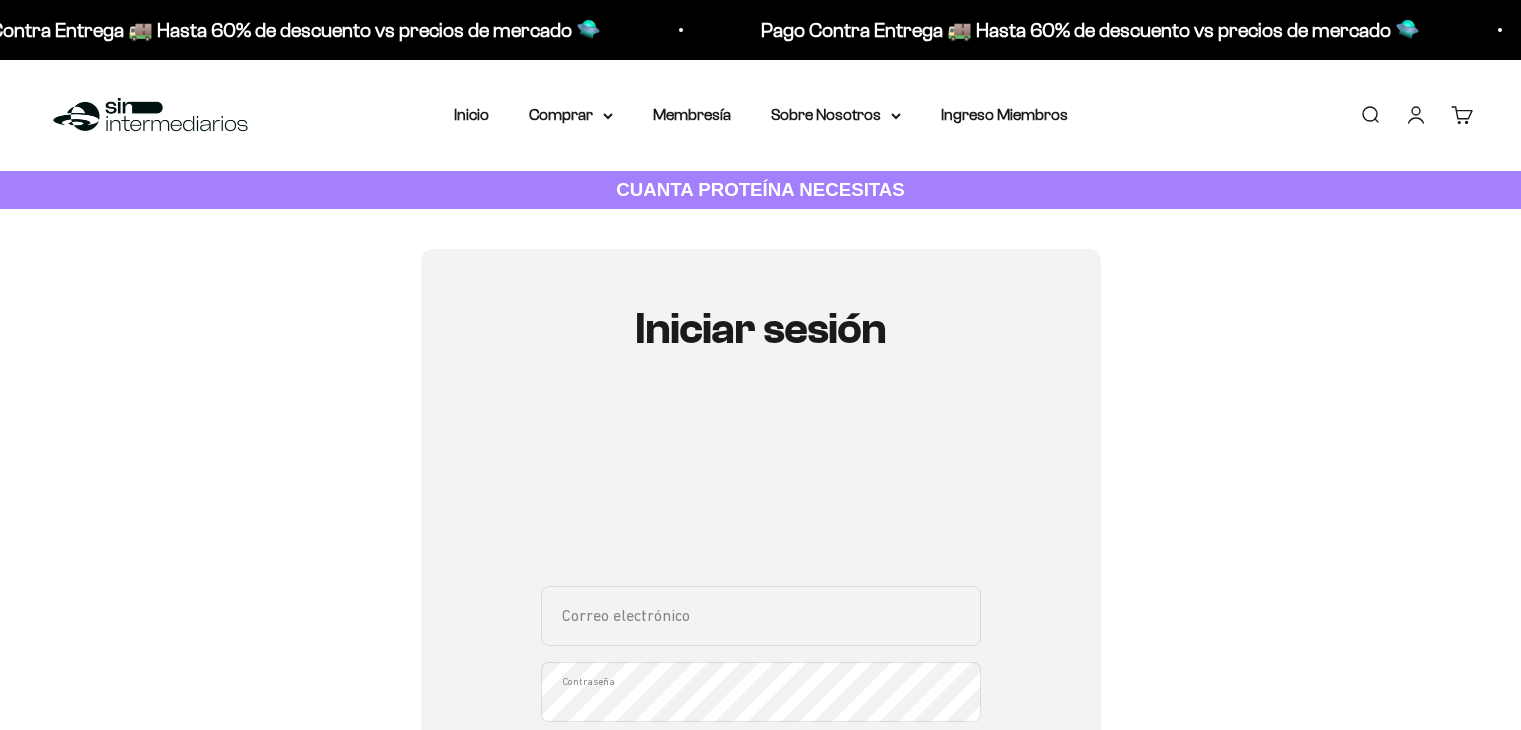 scroll, scrollTop: 0, scrollLeft: 0, axis: both 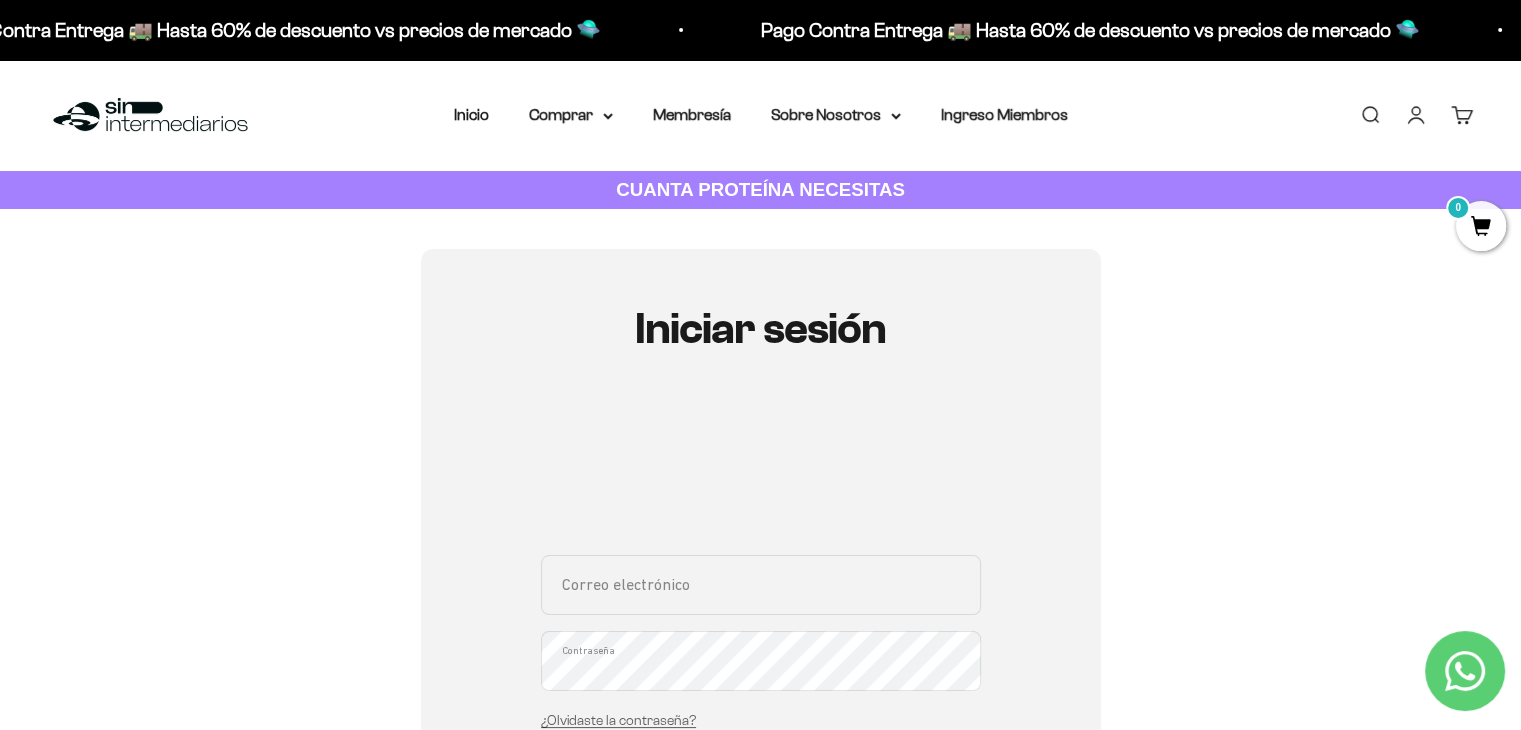 click on "Iniciar sesión" at bounding box center (1416, 115) 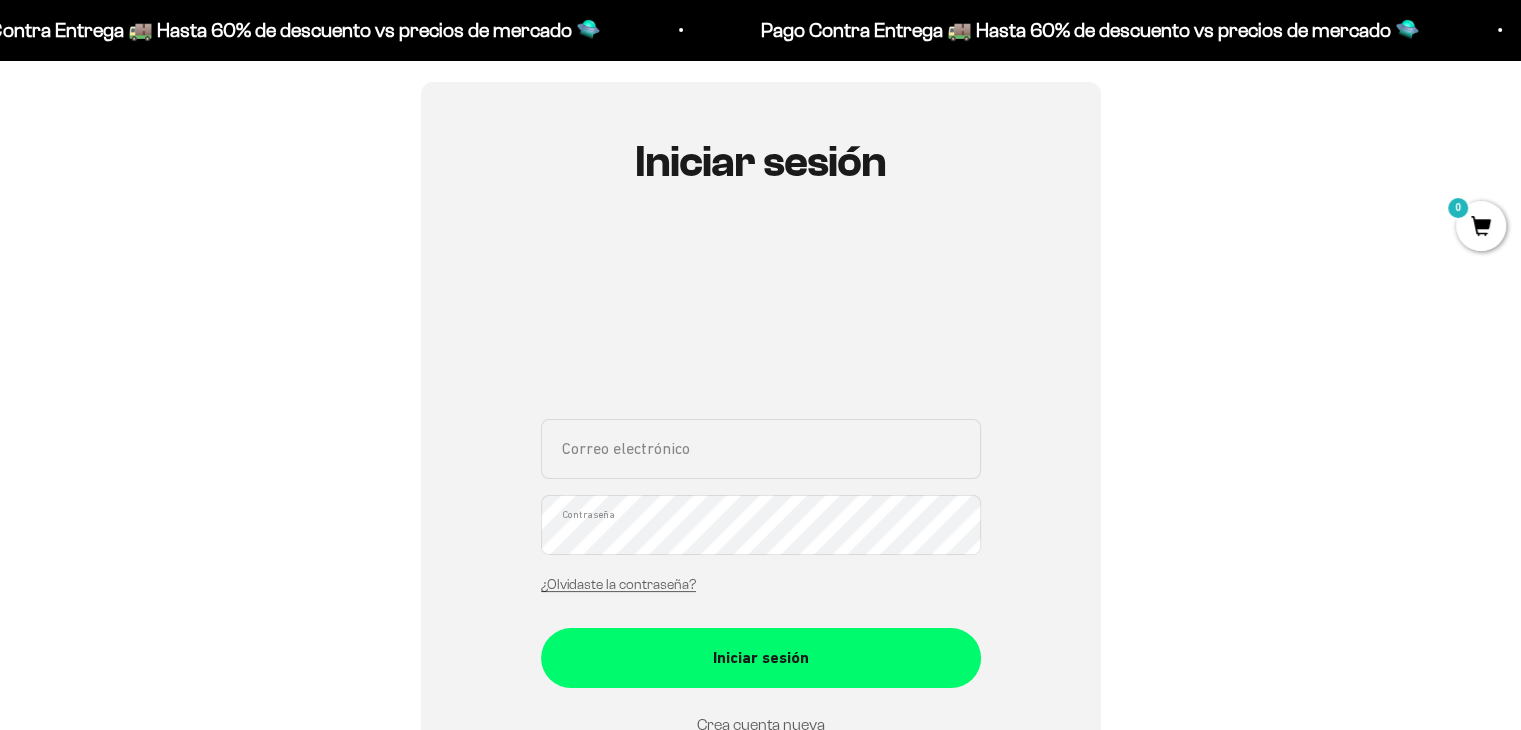 scroll, scrollTop: 468, scrollLeft: 0, axis: vertical 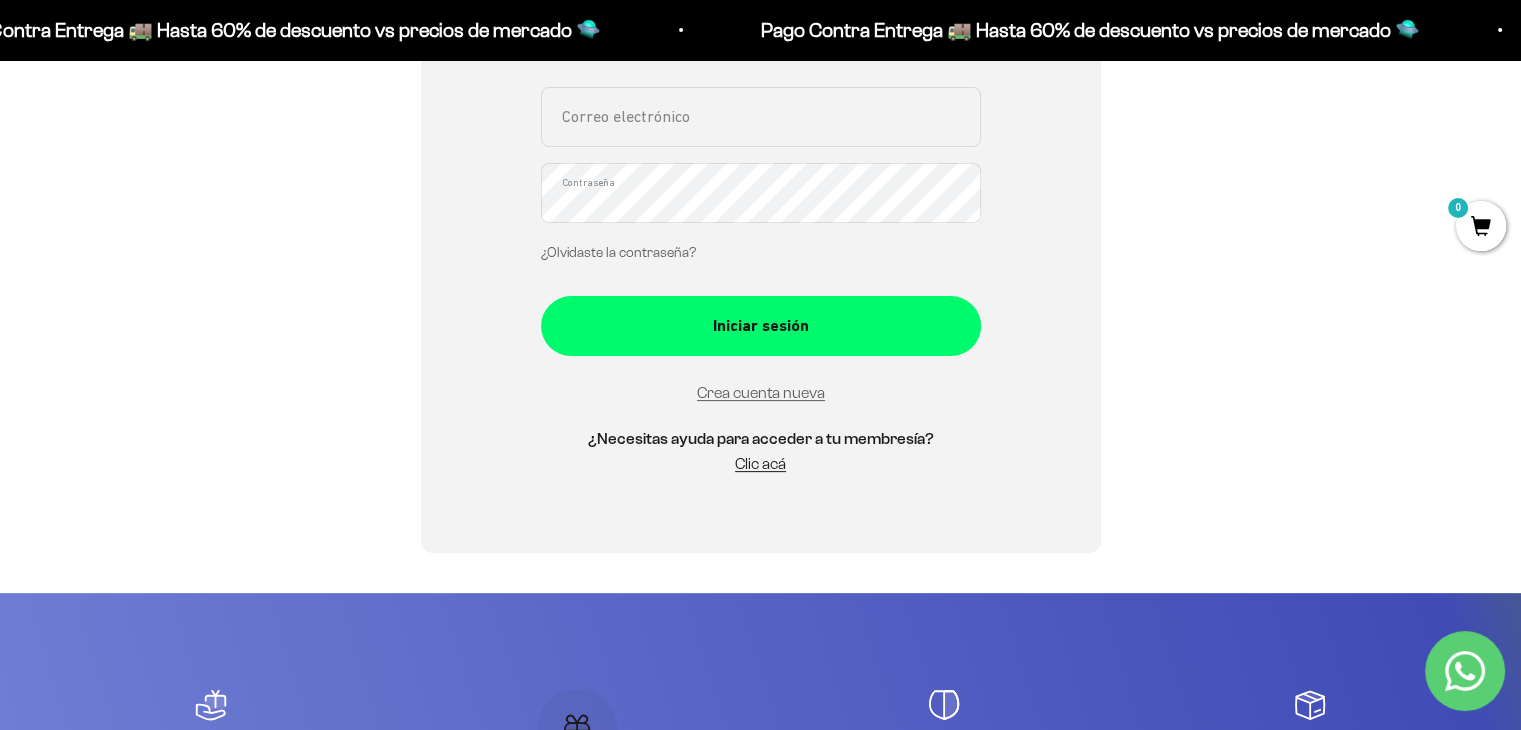click on "¿Olvidaste la contraseña?" at bounding box center (618, 252) 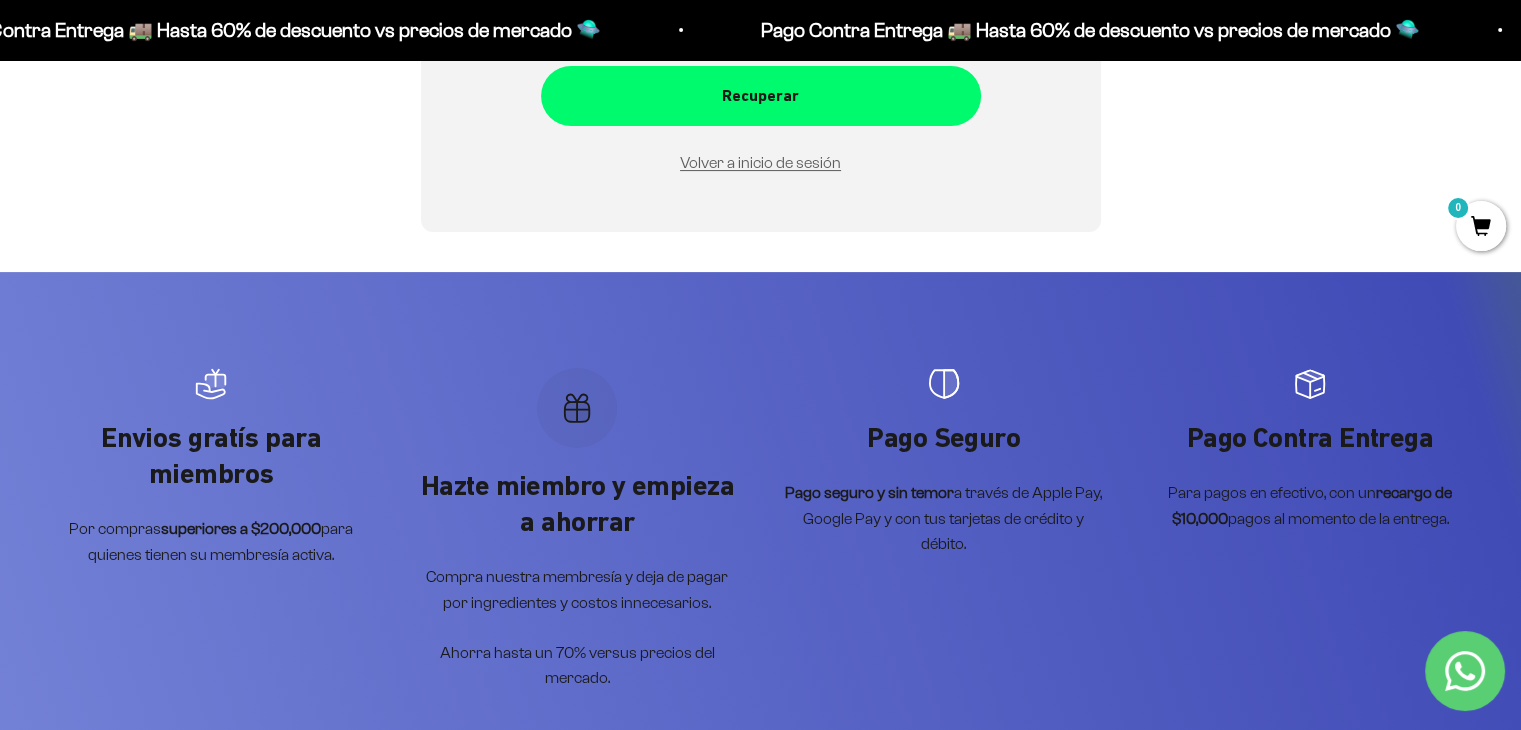 scroll, scrollTop: 68, scrollLeft: 0, axis: vertical 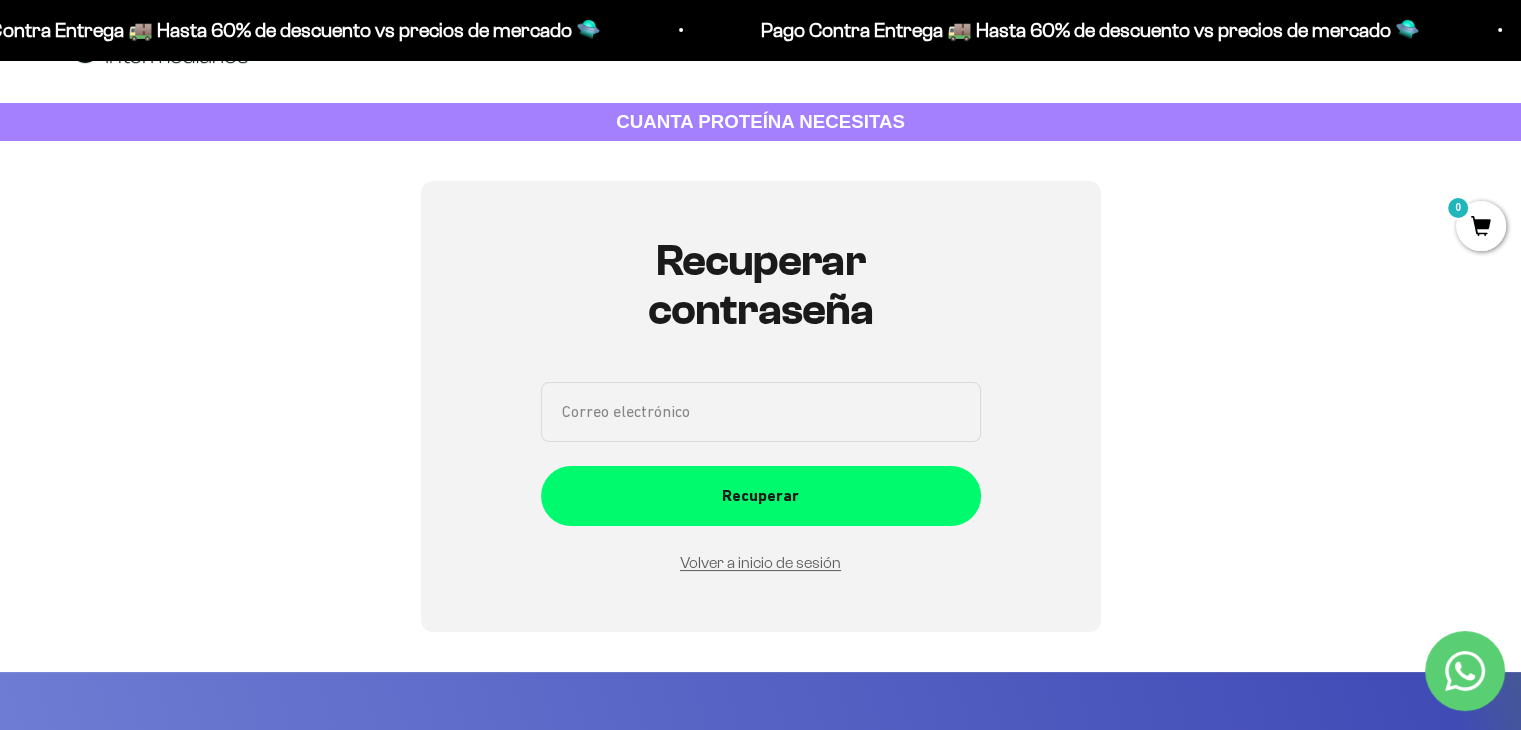 click on "Correo electrónico" at bounding box center (761, 412) 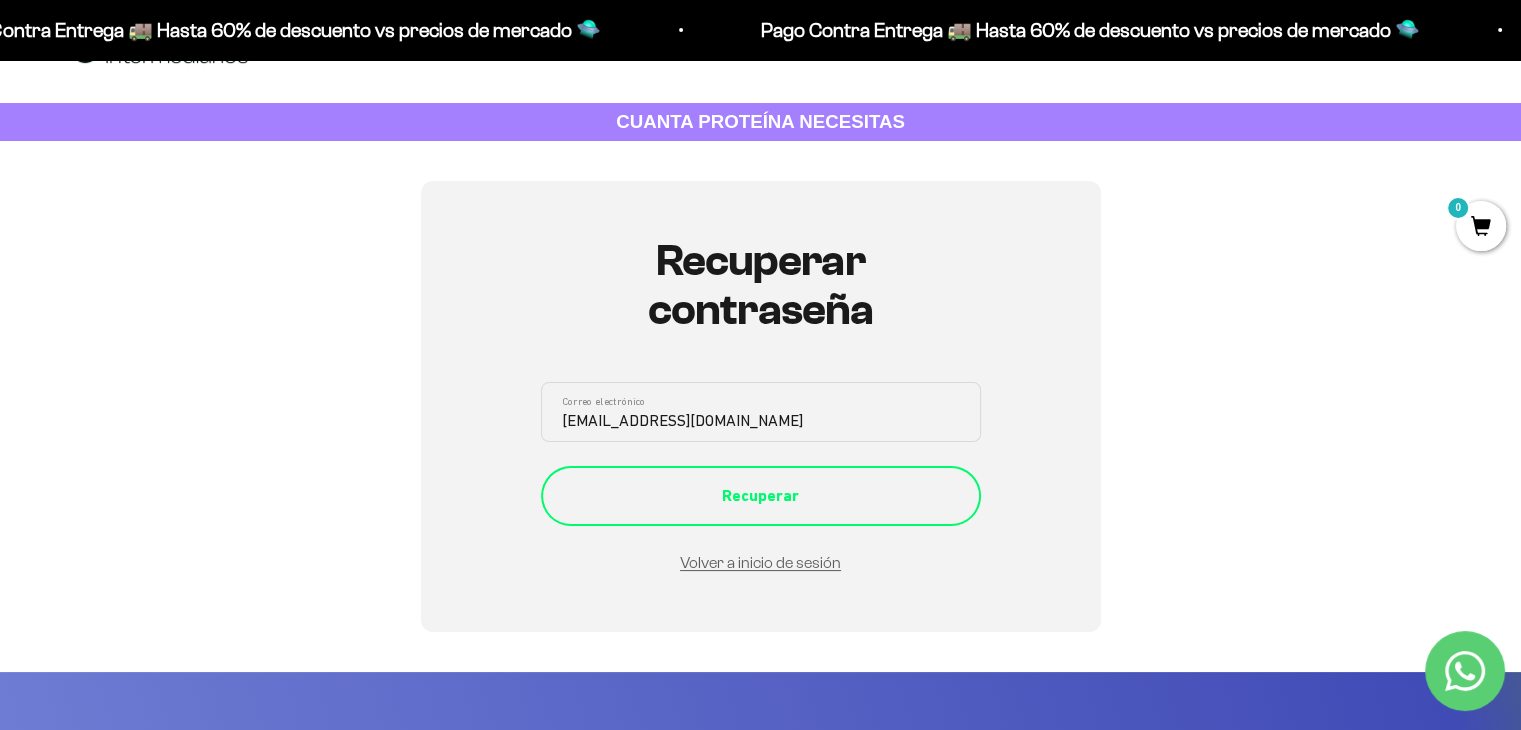 click on "Recuperar" at bounding box center (761, 496) 